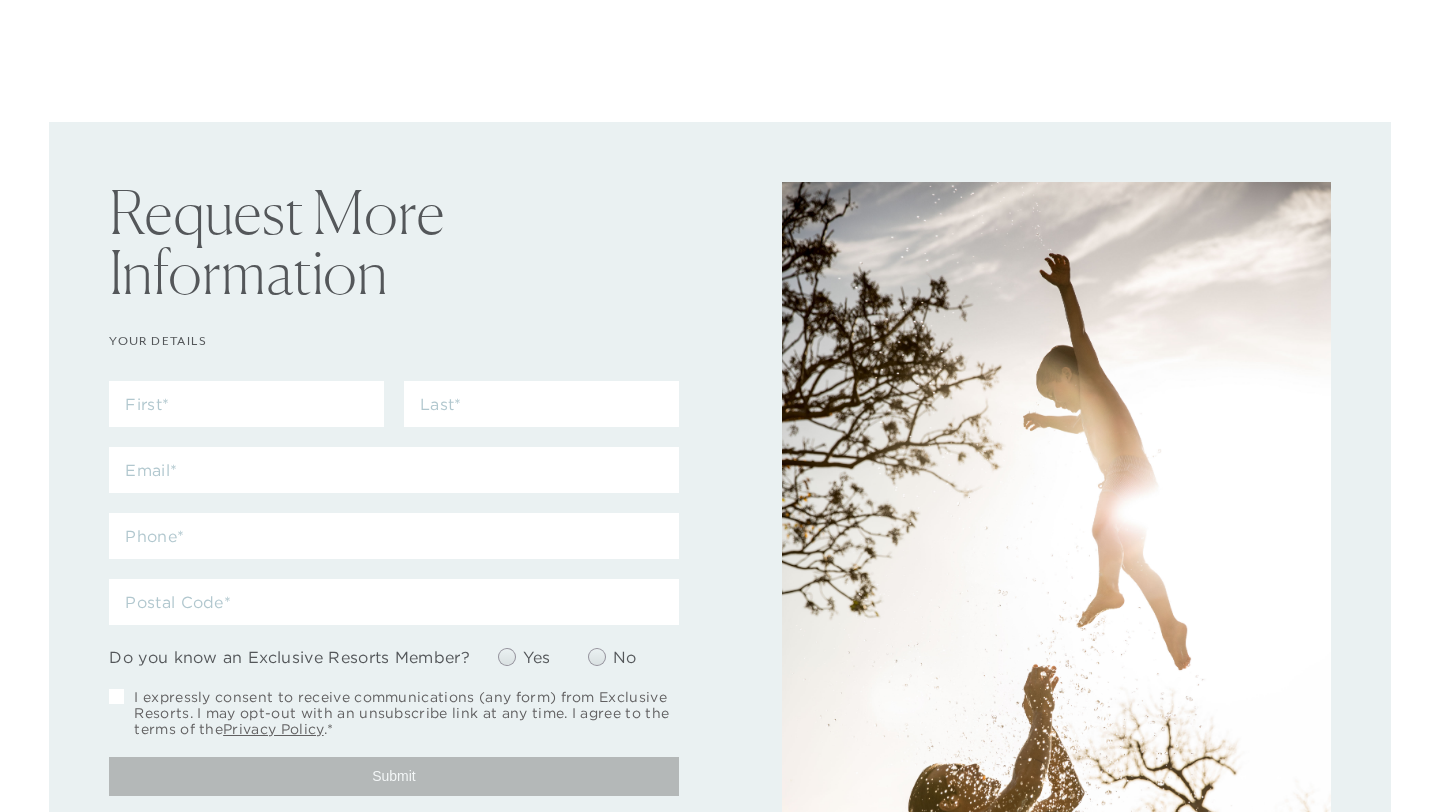 scroll, scrollTop: 0, scrollLeft: 0, axis: both 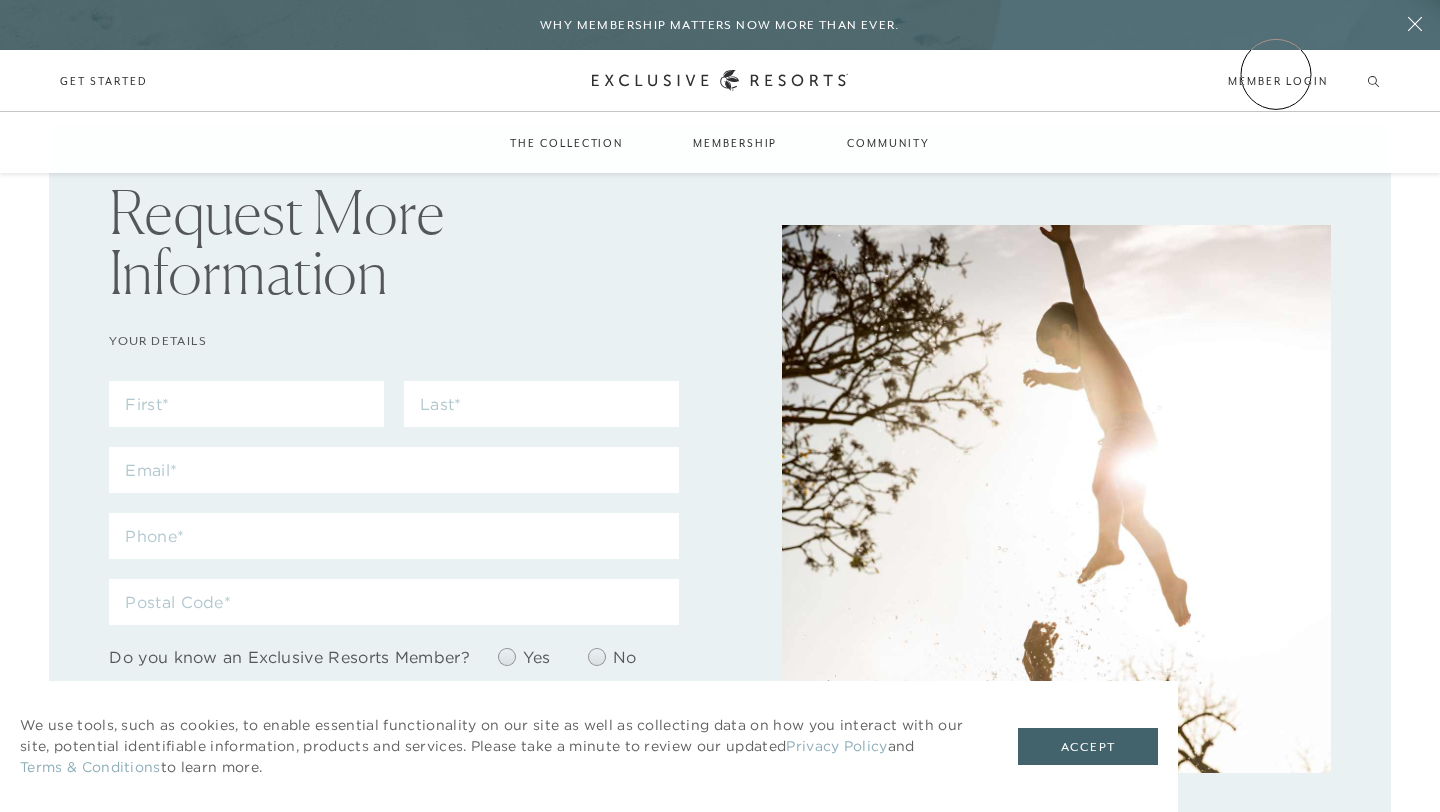 click on "Member Login" at bounding box center [1277, 81] 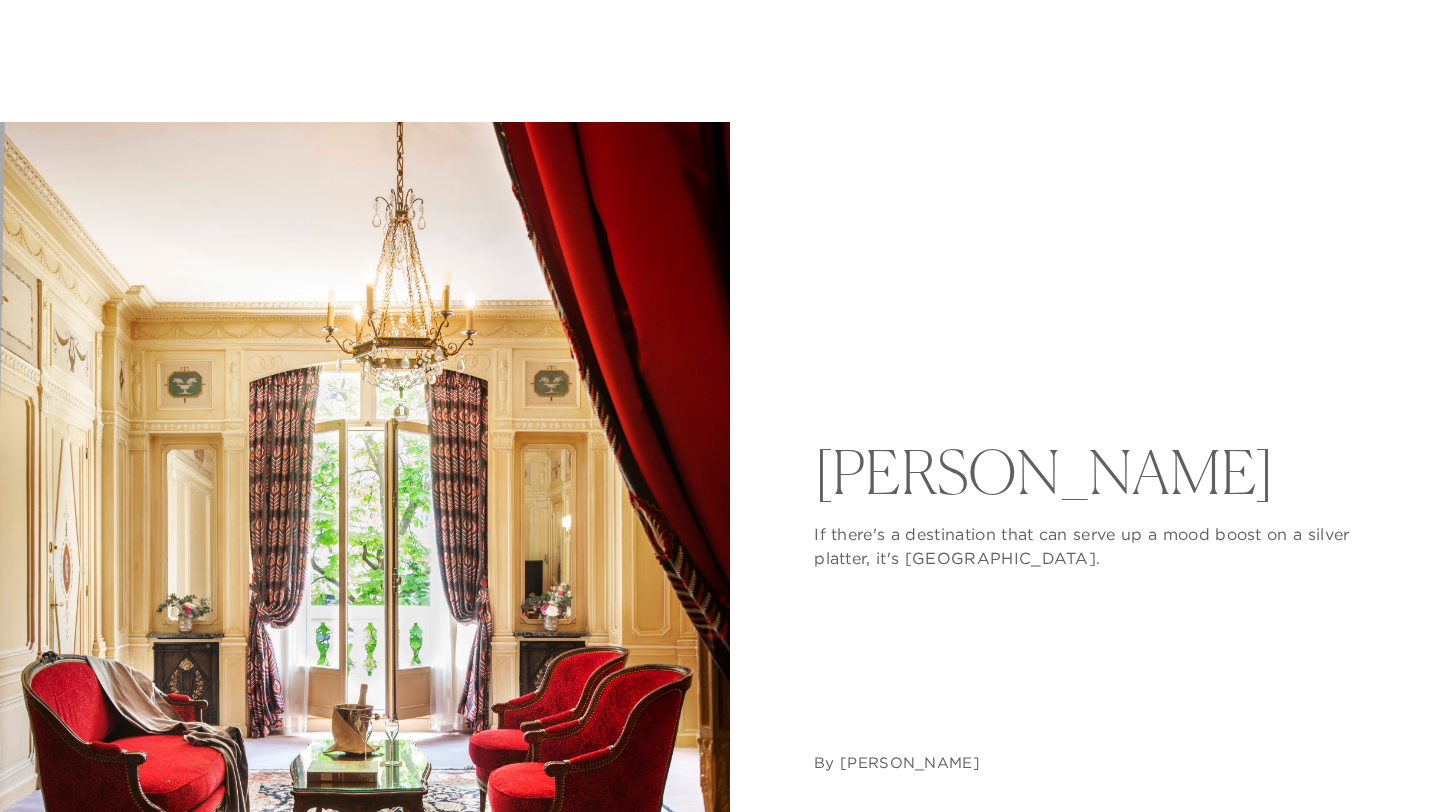 scroll, scrollTop: 0, scrollLeft: 0, axis: both 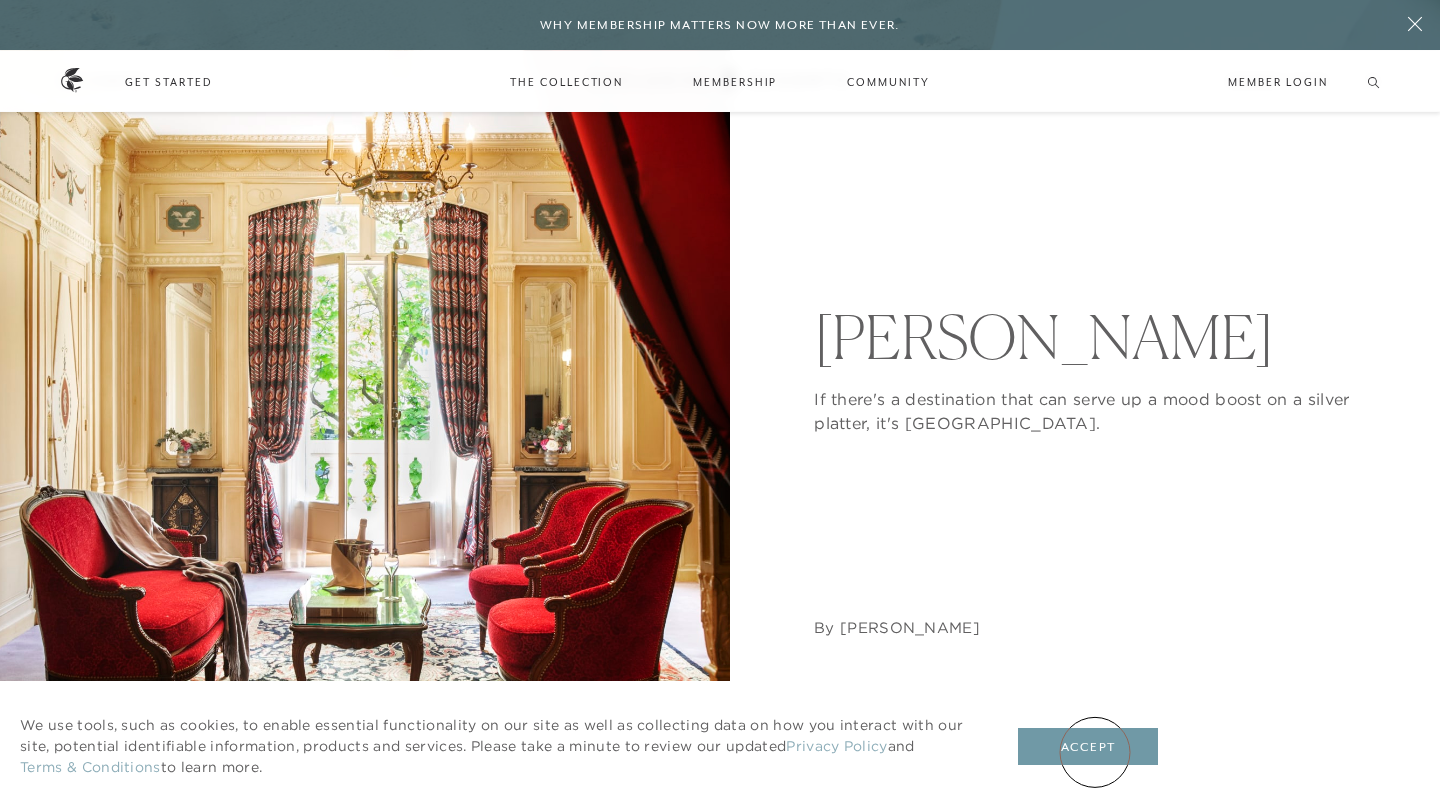 click on "Accept" at bounding box center [1088, 747] 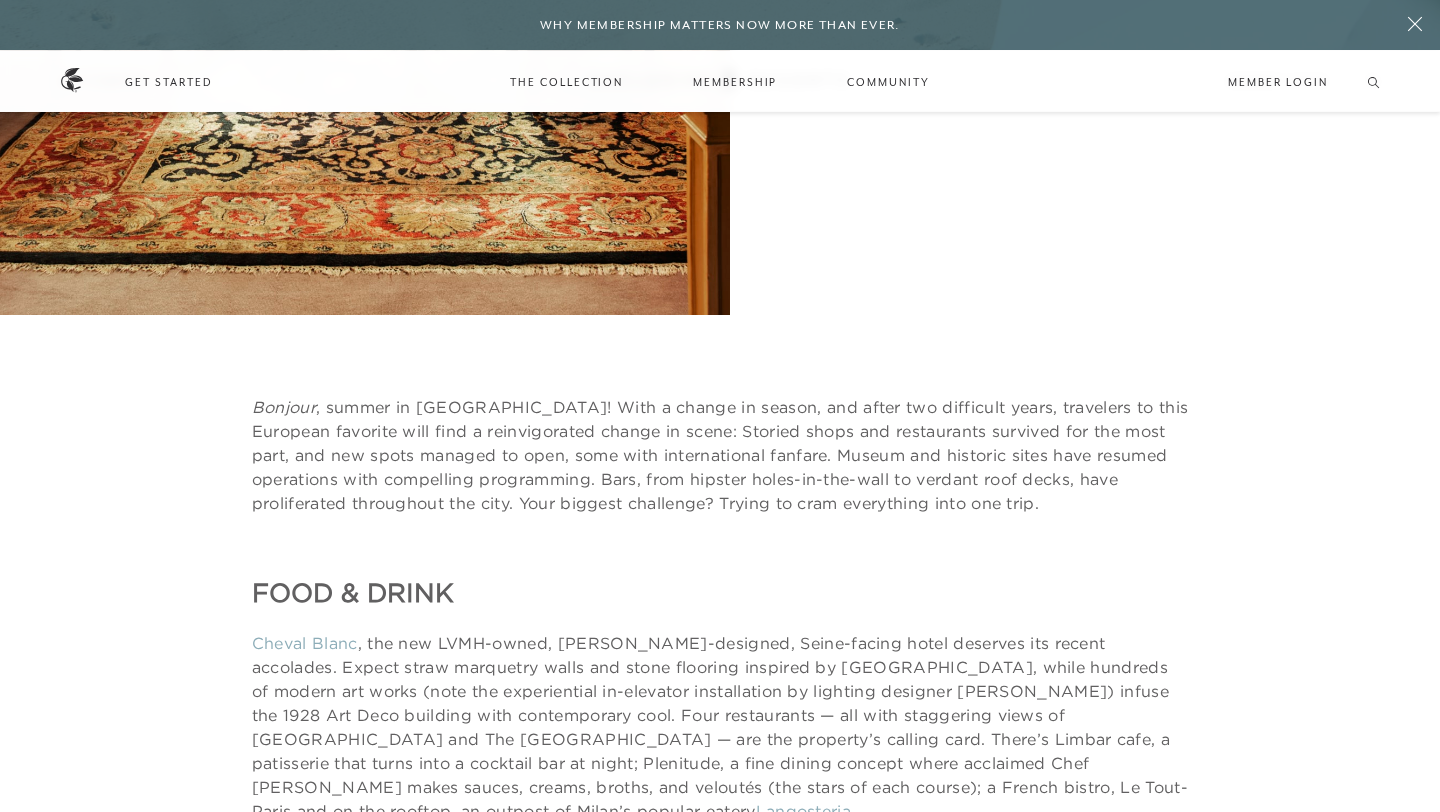 scroll, scrollTop: 0, scrollLeft: 0, axis: both 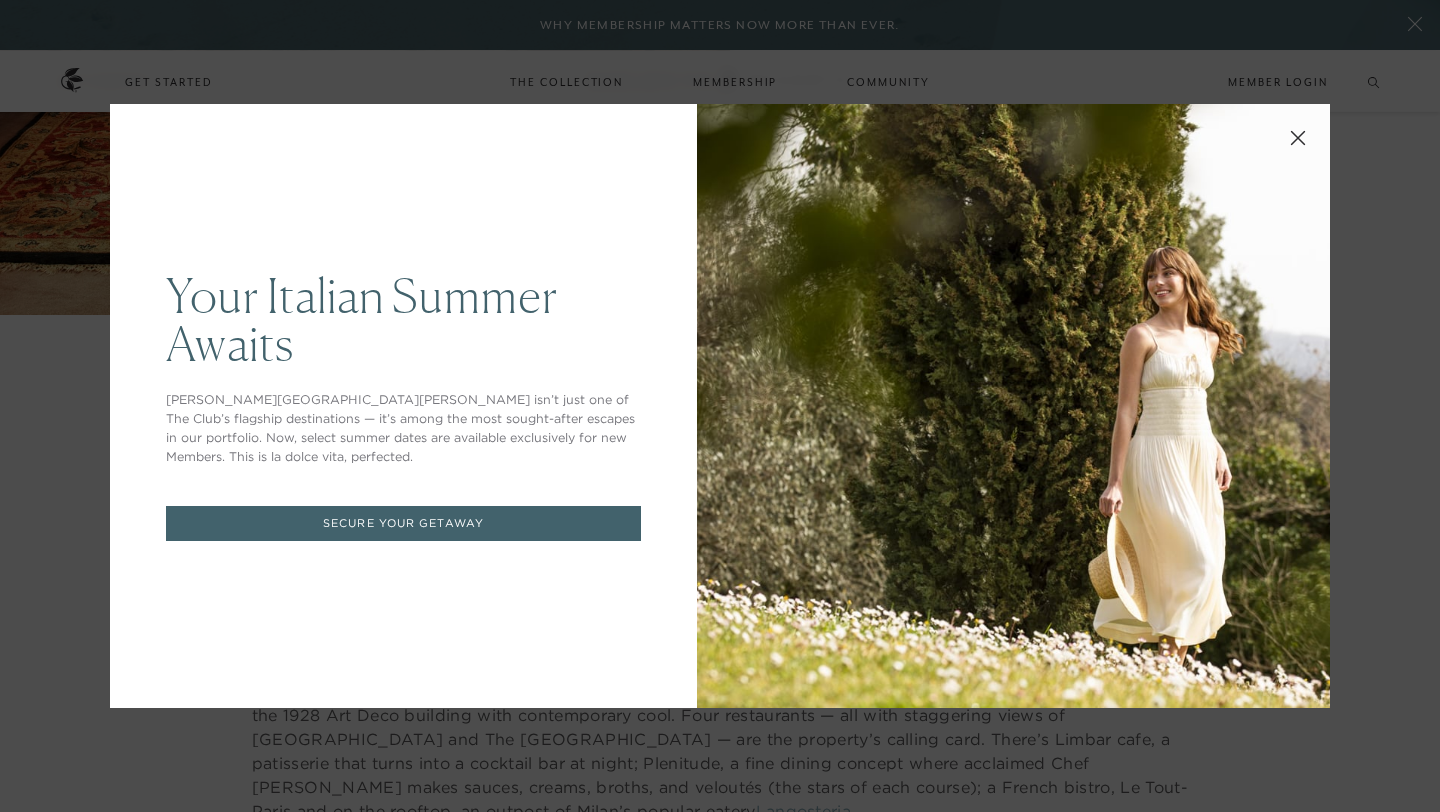 click 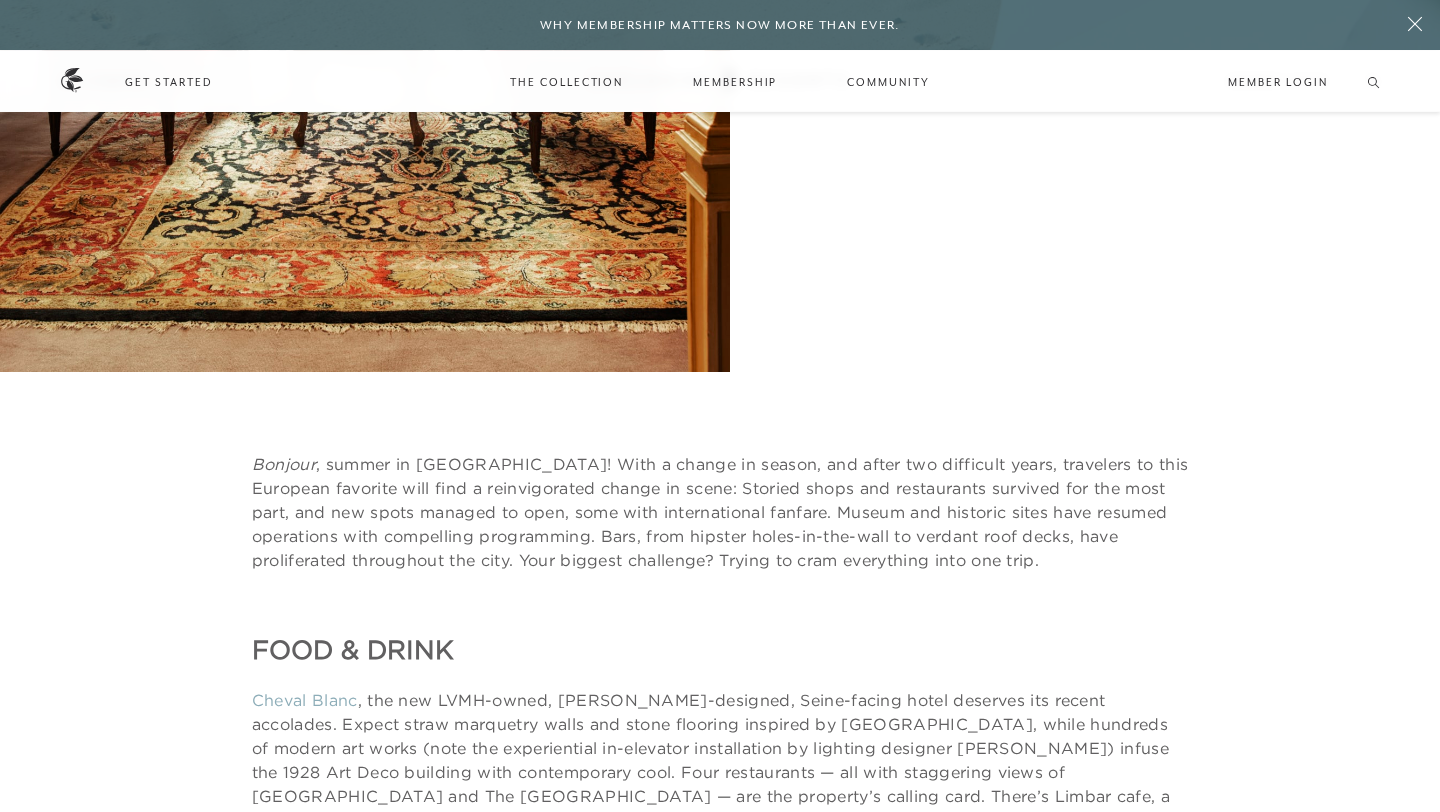 scroll, scrollTop: 730, scrollLeft: 0, axis: vertical 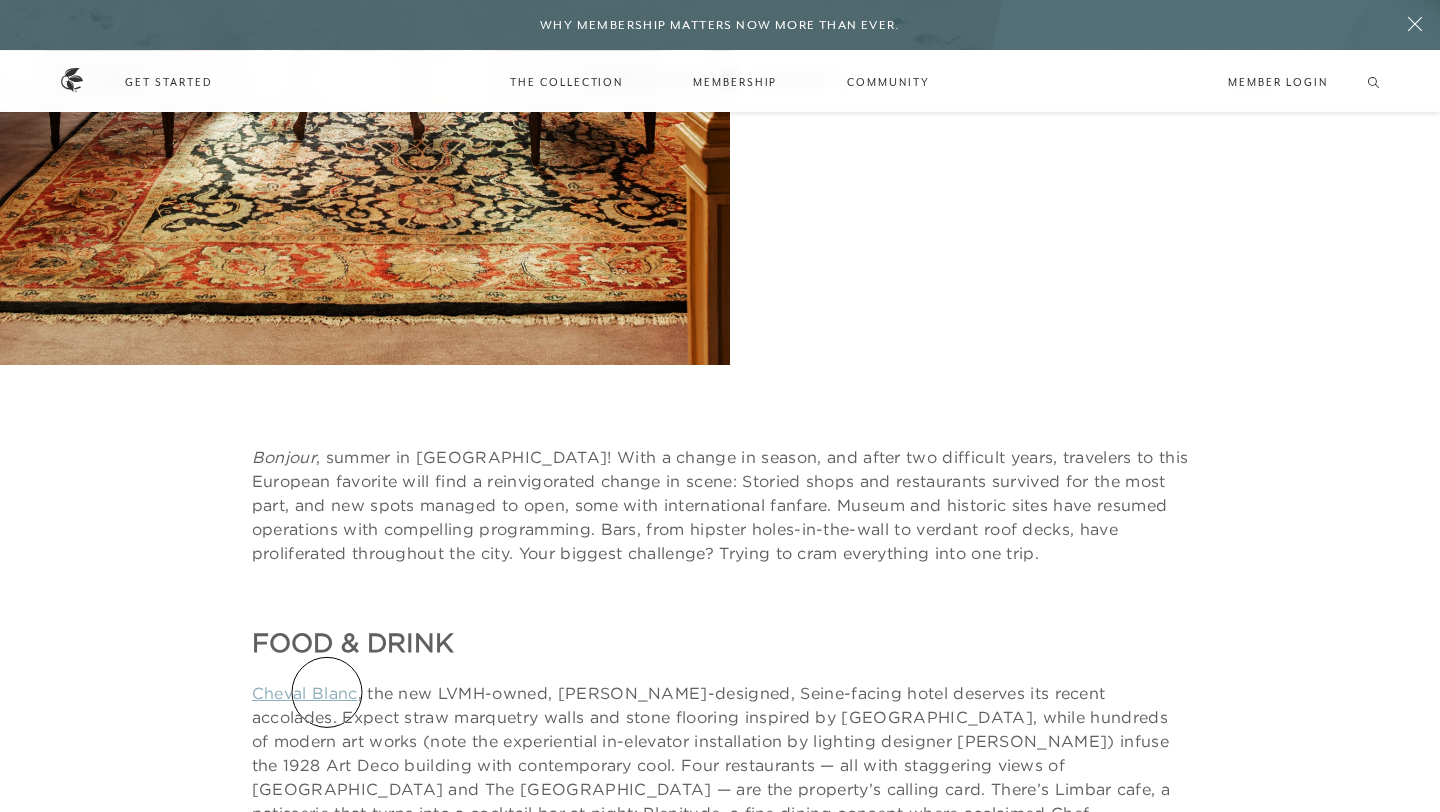 click on "Cheval Blanc" at bounding box center (305, 693) 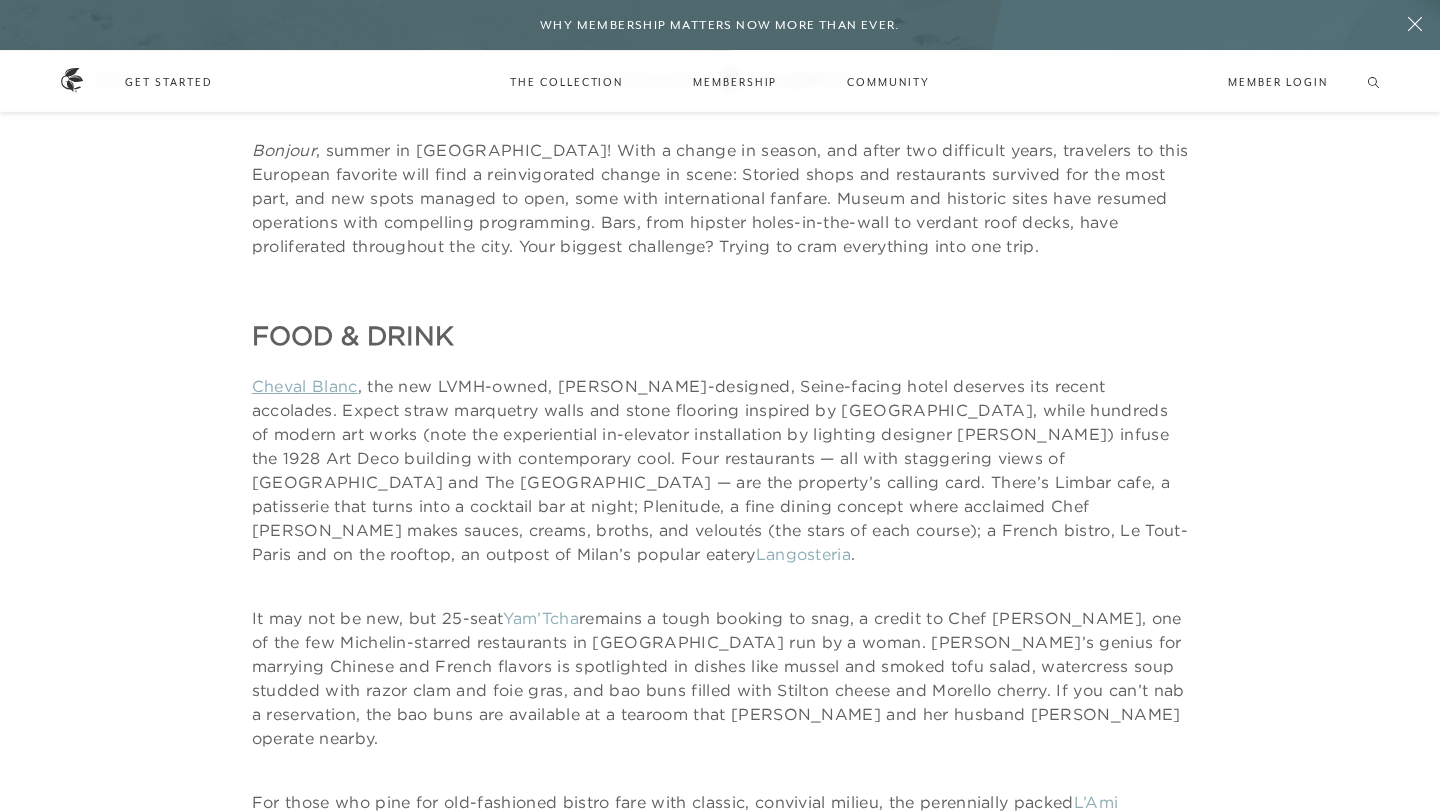 scroll, scrollTop: 1042, scrollLeft: 0, axis: vertical 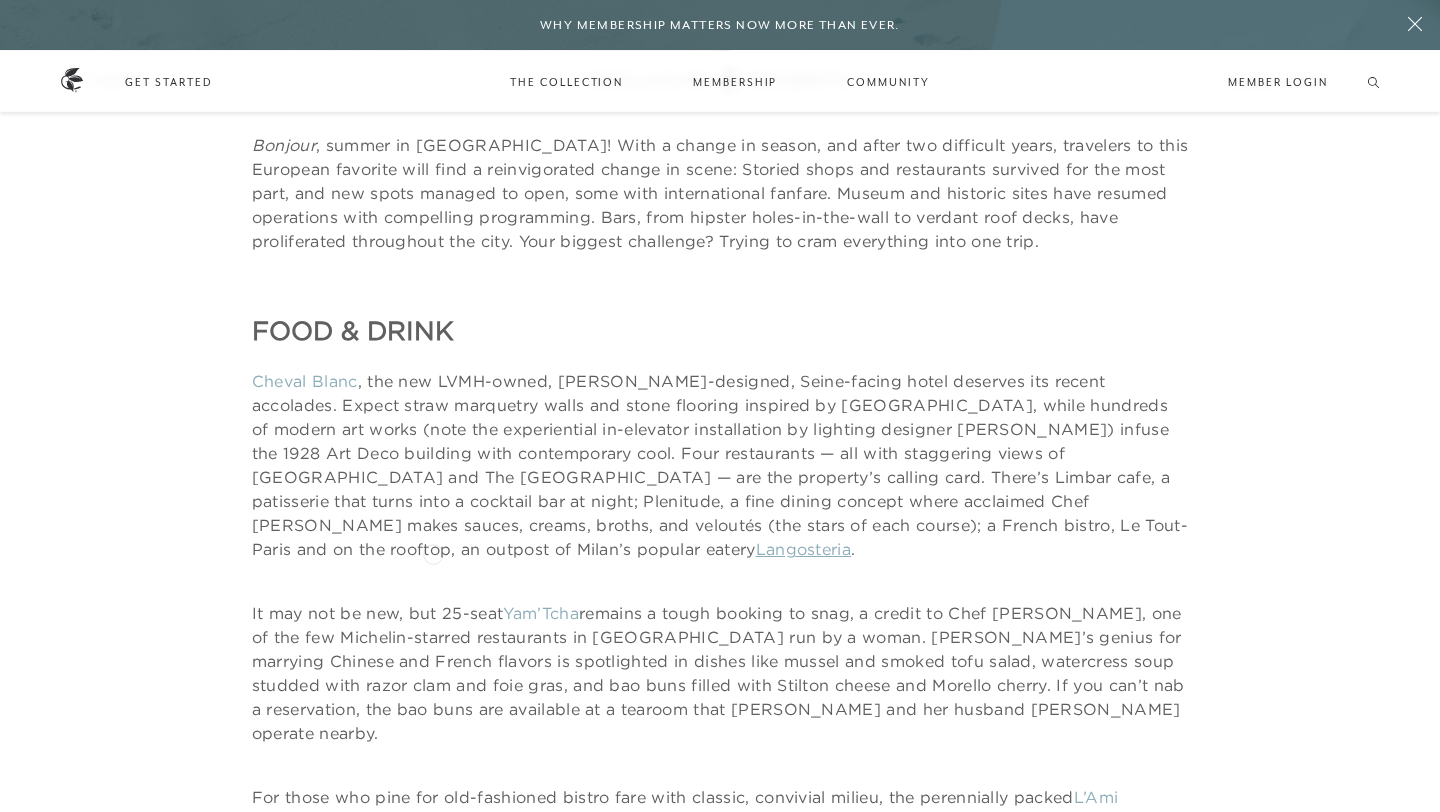 click on "Langosteria" at bounding box center [804, 549] 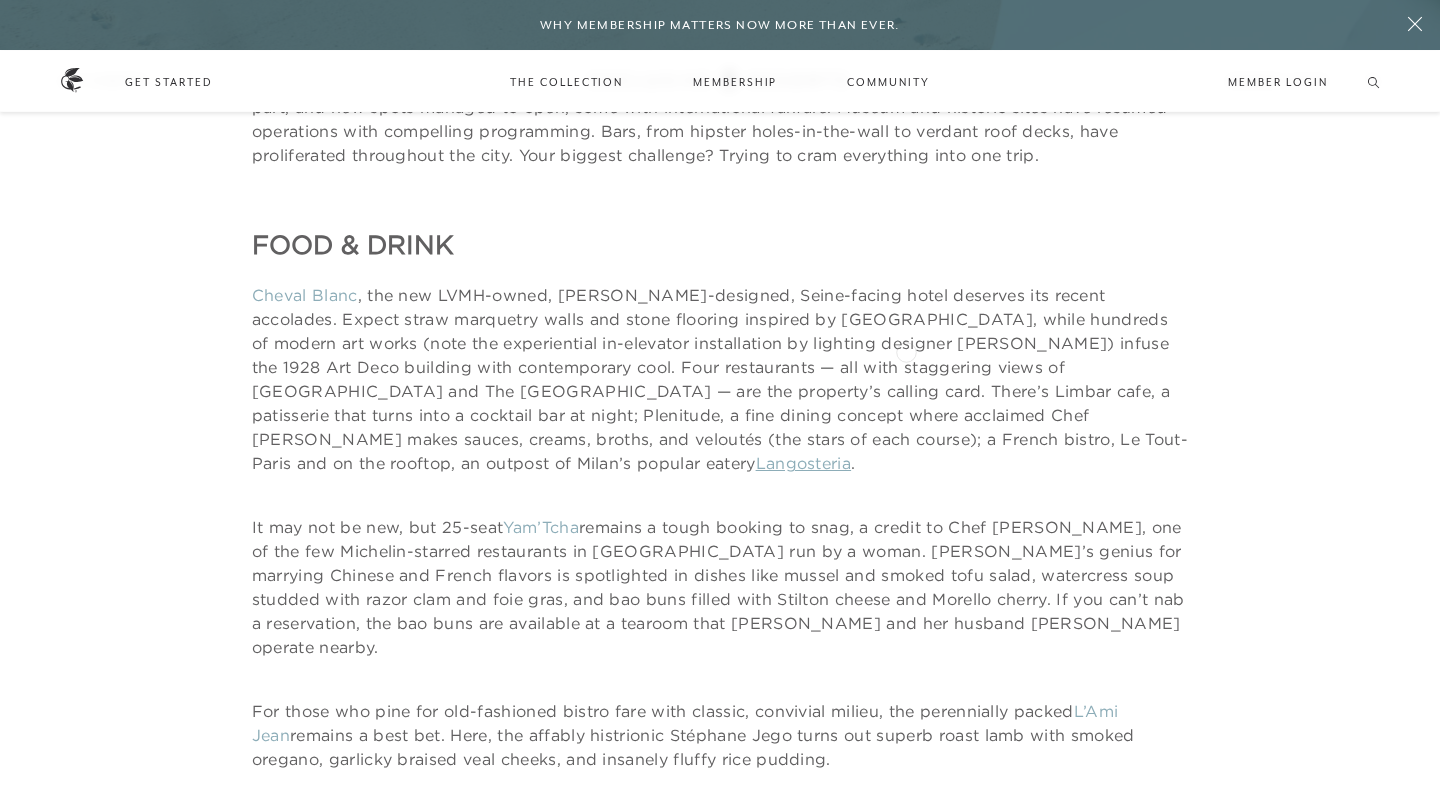 scroll, scrollTop: 1129, scrollLeft: 0, axis: vertical 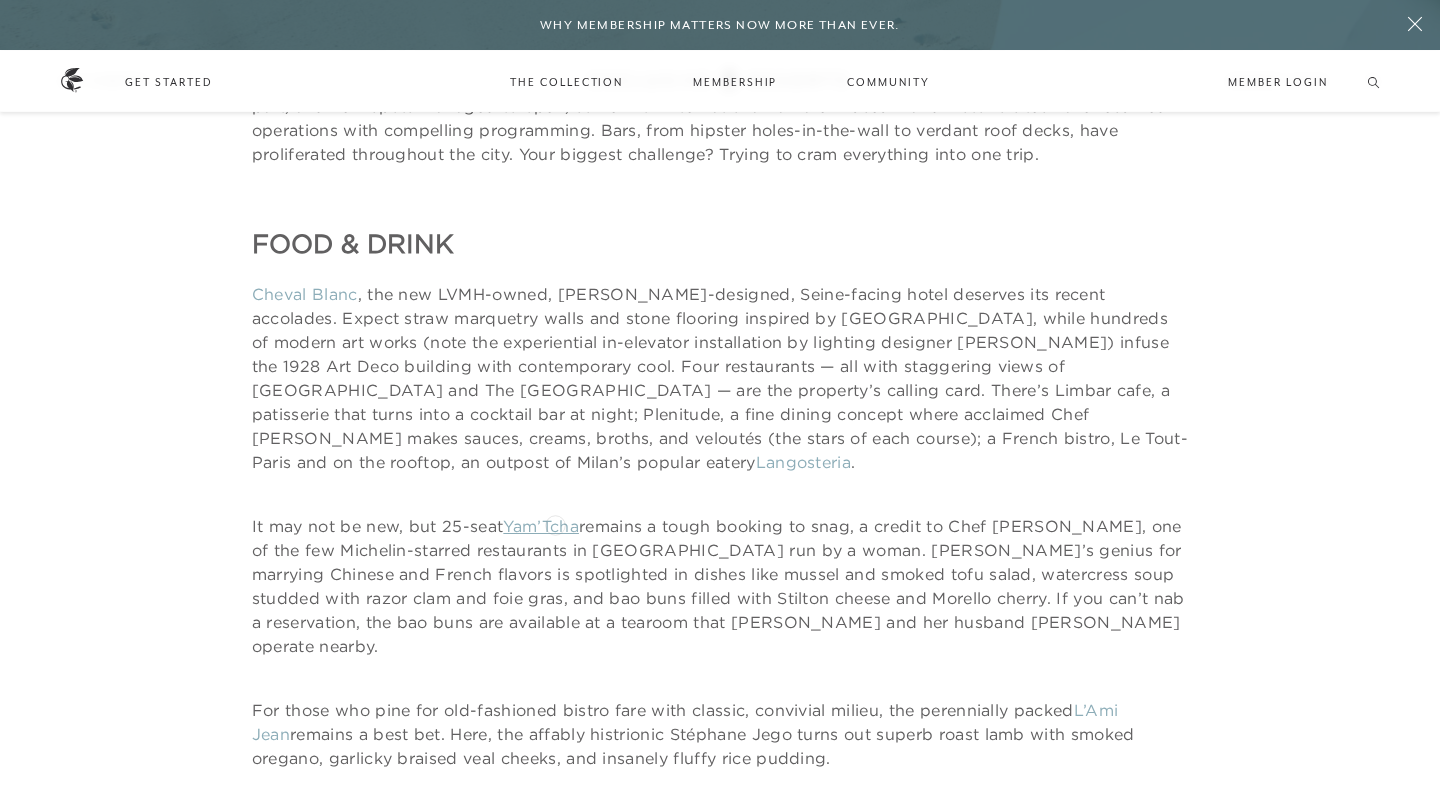 click on "Yam’Tcha" at bounding box center [541, 526] 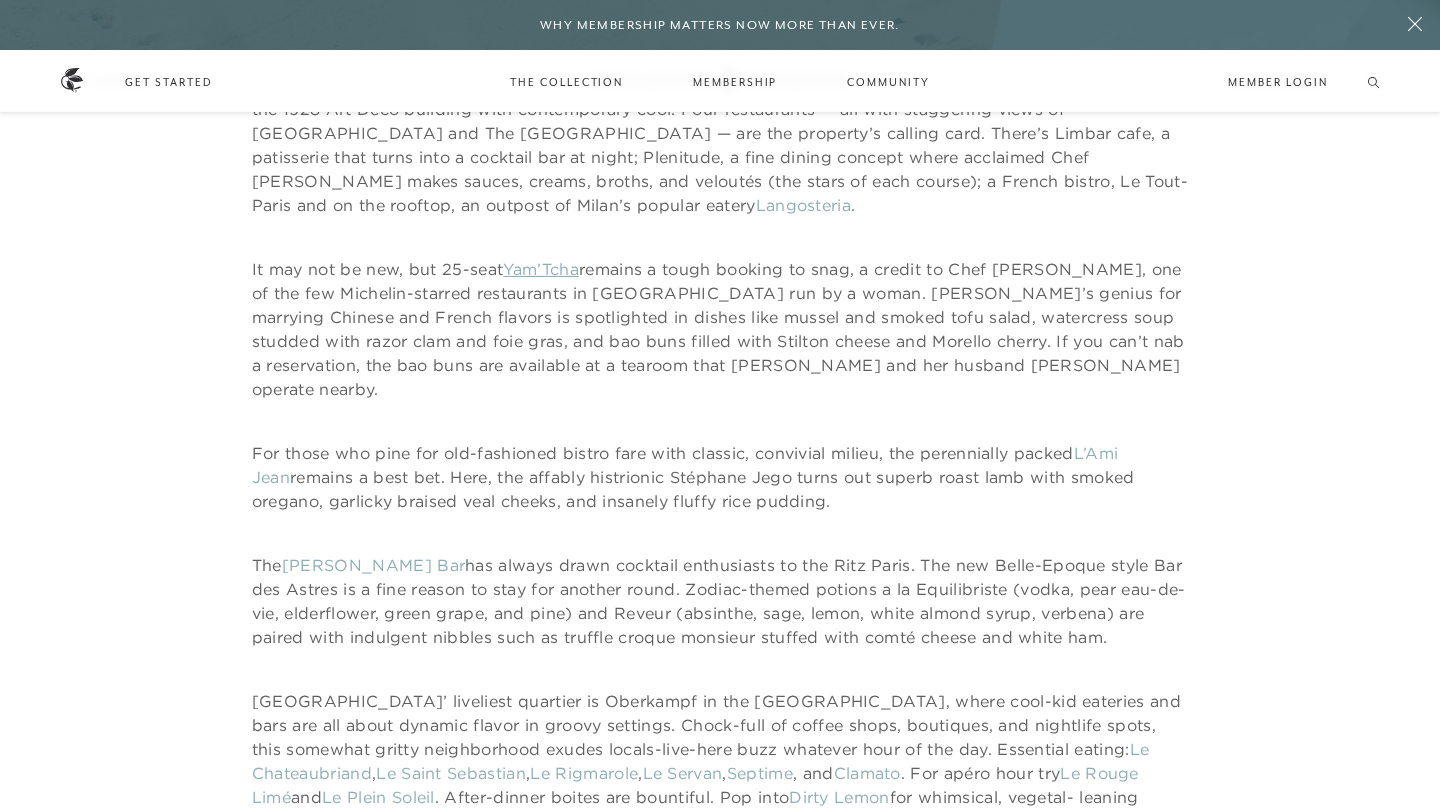 scroll, scrollTop: 1391, scrollLeft: 0, axis: vertical 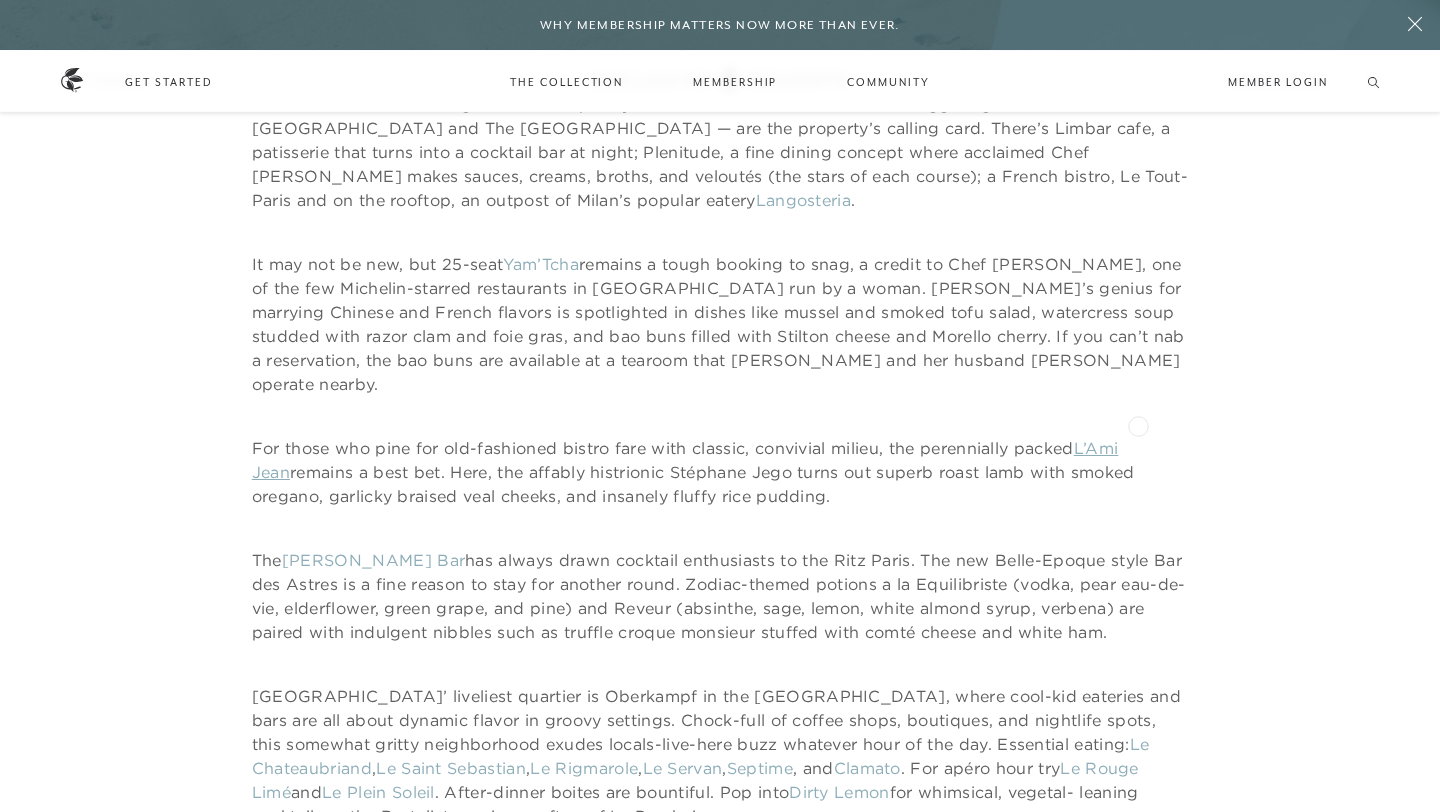 click on "L’Ami Jean" at bounding box center [685, 460] 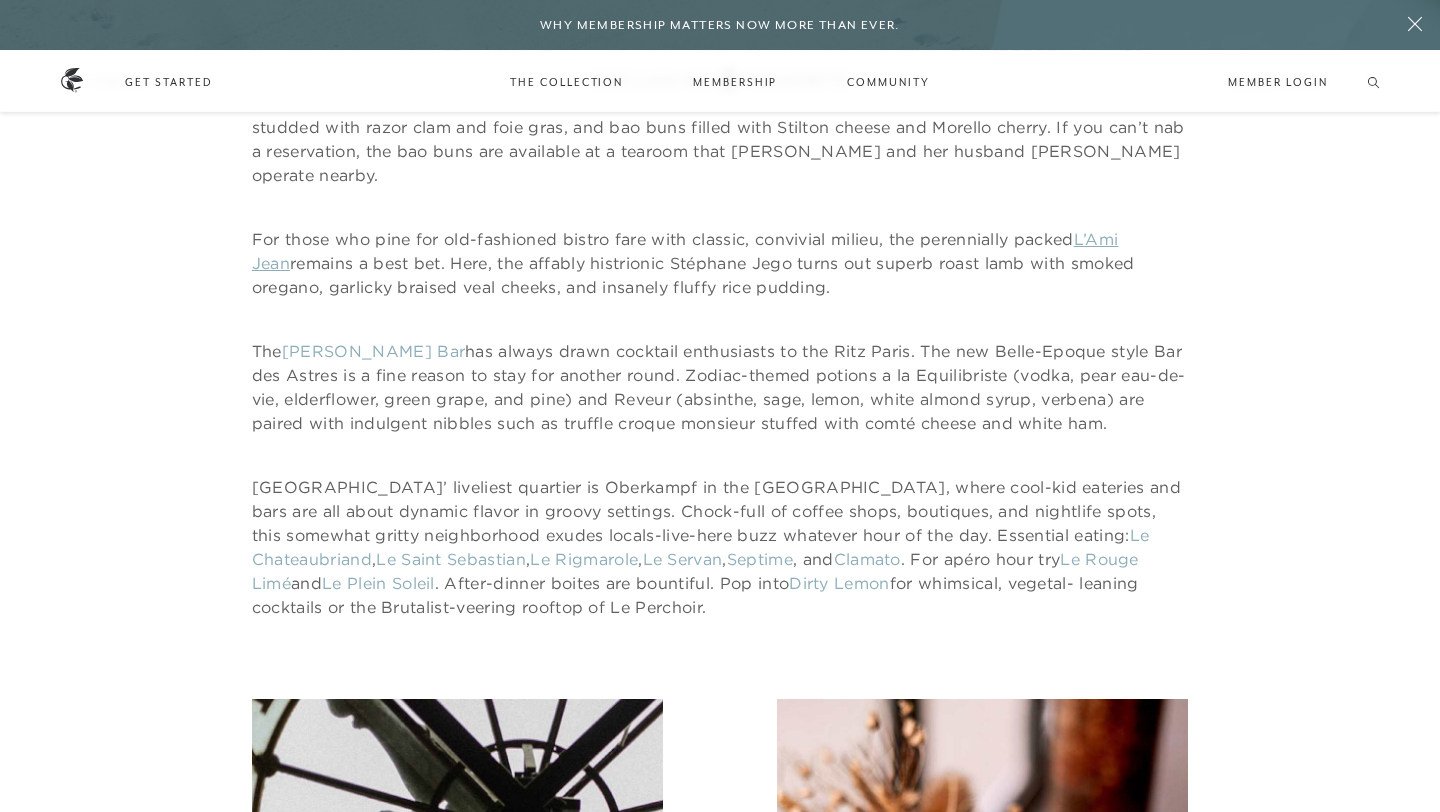 scroll, scrollTop: 1604, scrollLeft: 0, axis: vertical 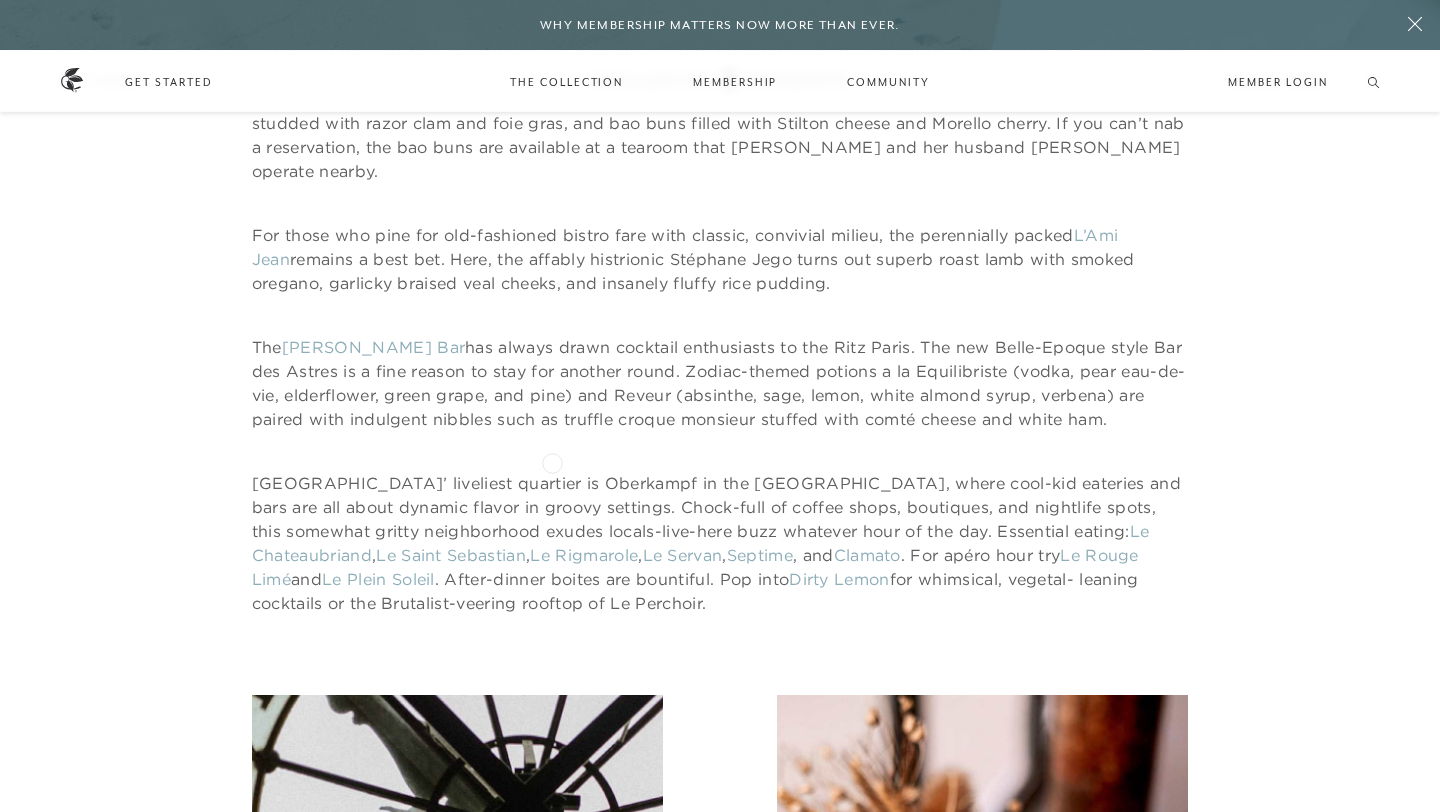 click on "Paris’ liveliest quartier is Oberkampf in the 11th arrondissement, where cool-kid eateries and bars are all about dynamic flavor in groovy settings. Chock-full of coffee shops, boutiques, and nightlife spots, this somewhat gritty neighborhood exudes locals-live-here buzz whatever hour of the day. Essential eating:  Le Chateaubriand ,  Le Saint Sebastian ,  Le Rigmarole ,  Le Servan ,  Septime , and  Clamato . For apéro hour try  Le Rouge Limé  and  Le Plein Soleil . After-dinner boites are bountiful. Pop into  Dirty Lemon  for whimsical, vegetal- leaning cocktails or the Brutalist-veering rooftop of Le Perchoir." at bounding box center [720, 543] 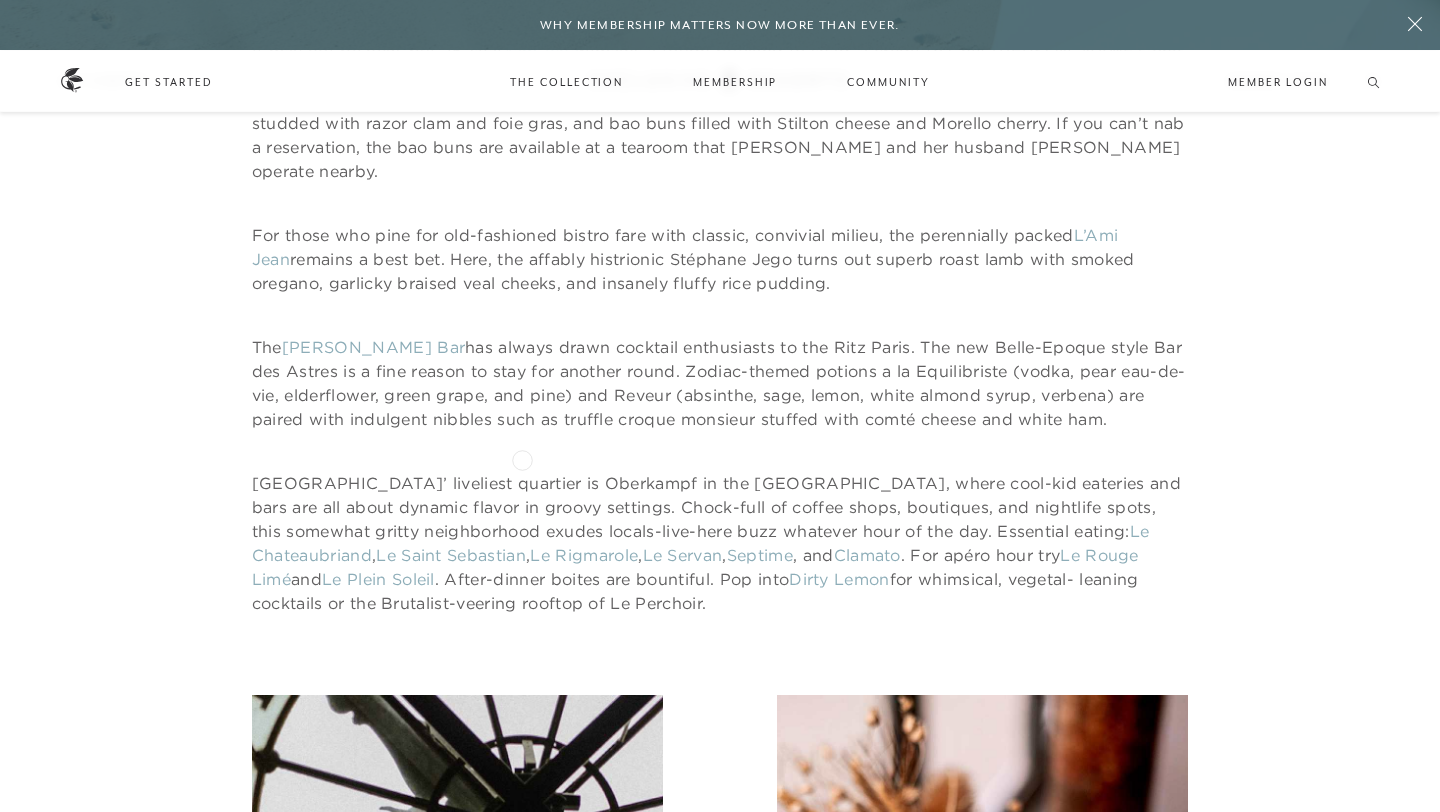 click on "Paris’ liveliest quartier is Oberkampf in the 11th arrondissement, where cool-kid eateries and bars are all about dynamic flavor in groovy settings. Chock-full of coffee shops, boutiques, and nightlife spots, this somewhat gritty neighborhood exudes locals-live-here buzz whatever hour of the day. Essential eating:  Le Chateaubriand ,  Le Saint Sebastian ,  Le Rigmarole ,  Le Servan ,  Septime , and  Clamato . For apéro hour try  Le Rouge Limé  and  Le Plein Soleil . After-dinner boites are bountiful. Pop into  Dirty Lemon  for whimsical, vegetal- leaning cocktails or the Brutalist-veering rooftop of Le Perchoir." at bounding box center (720, 543) 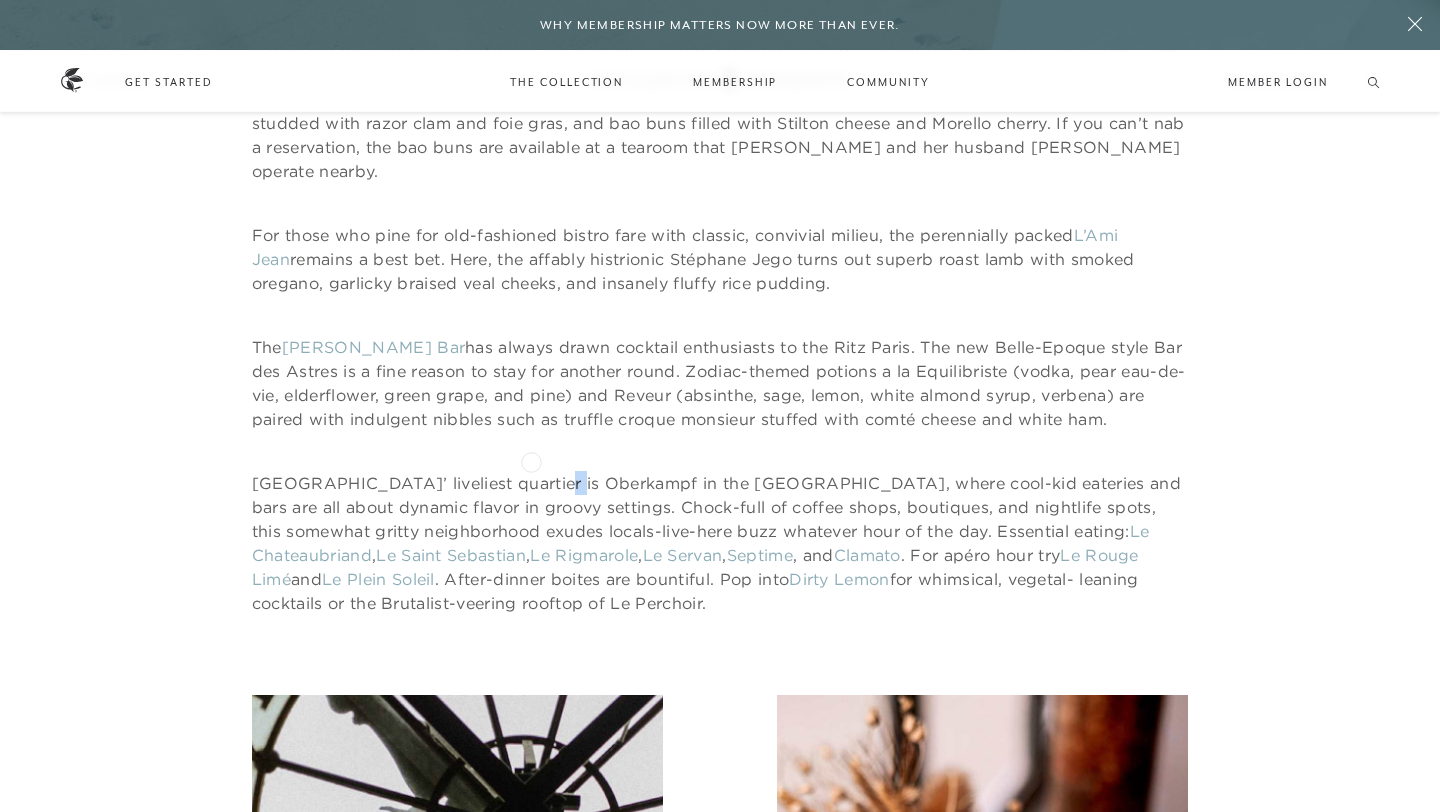 drag, startPoint x: 550, startPoint y: 460, endPoint x: 529, endPoint y: 454, distance: 21.84033 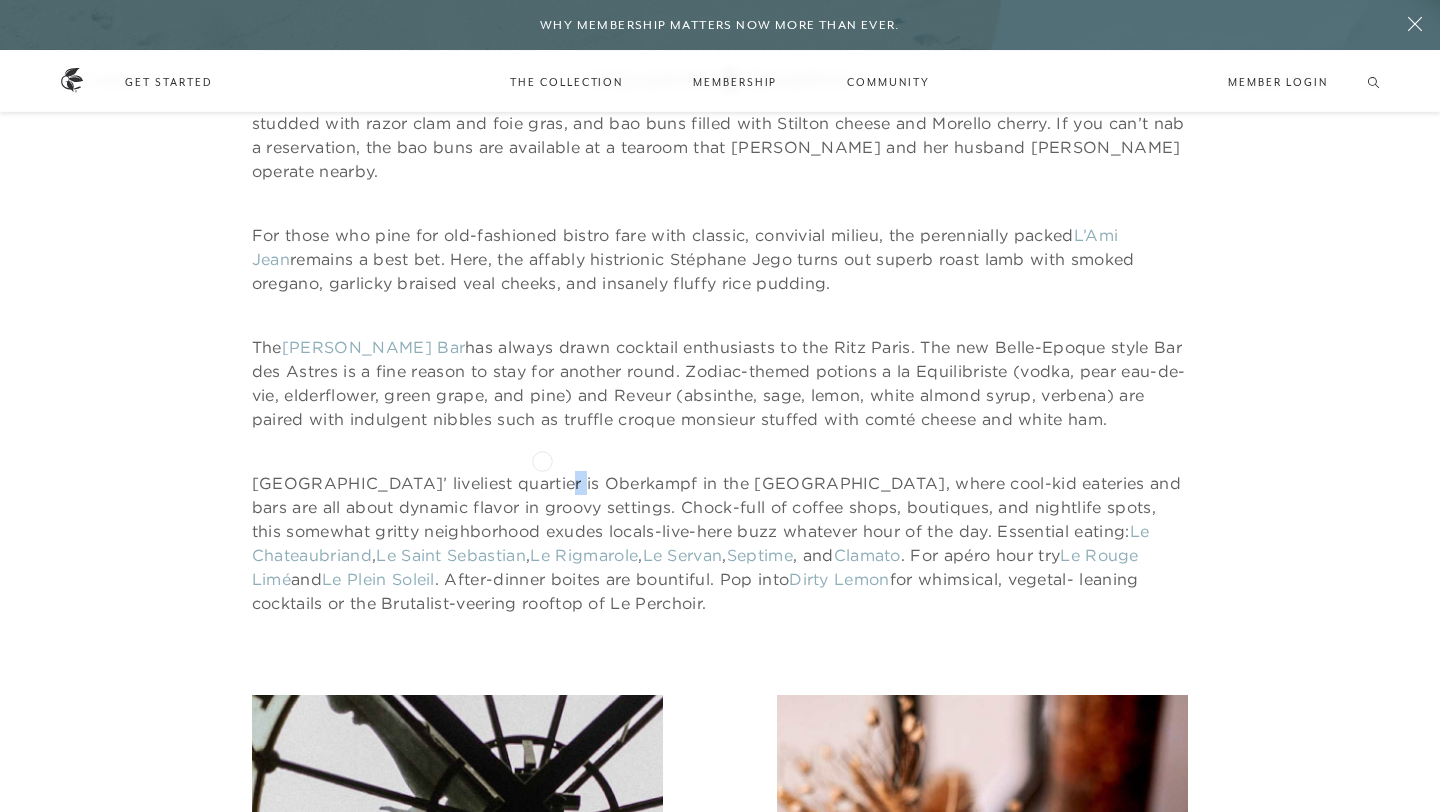 click on "Paris’ liveliest quartier is Oberkampf in the 11th arrondissement, where cool-kid eateries and bars are all about dynamic flavor in groovy settings. Chock-full of coffee shops, boutiques, and nightlife spots, this somewhat gritty neighborhood exudes locals-live-here buzz whatever hour of the day. Essential eating:  Le Chateaubriand ,  Le Saint Sebastian ,  Le Rigmarole ,  Le Servan ,  Septime , and  Clamato . For apéro hour try  Le Rouge Limé  and  Le Plein Soleil . After-dinner boites are bountiful. Pop into  Dirty Lemon  for whimsical, vegetal- leaning cocktails or the Brutalist-veering rooftop of Le Perchoir." at bounding box center [720, 543] 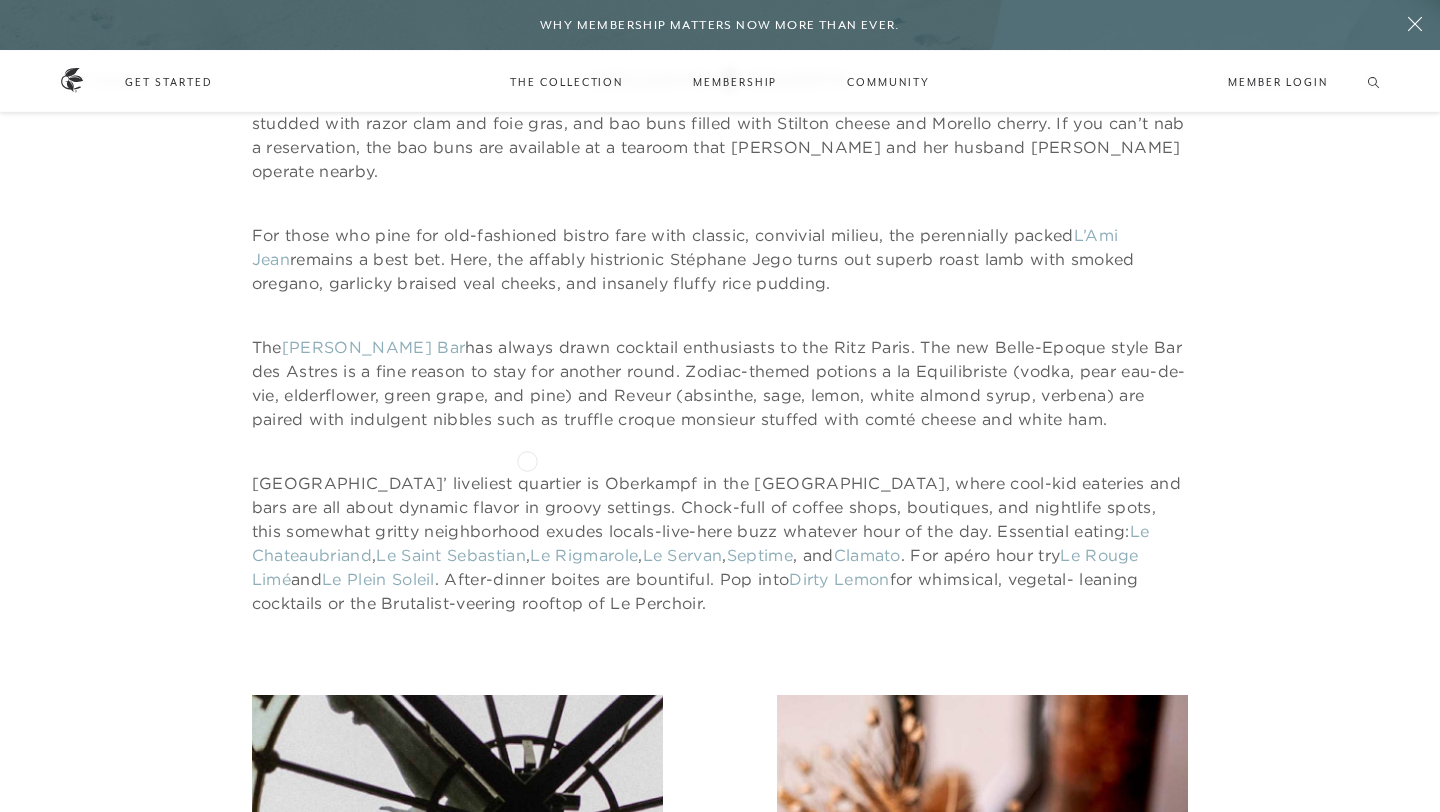 click on "Paris’ liveliest quartier is Oberkampf in the 11th arrondissement, where cool-kid eateries and bars are all about dynamic flavor in groovy settings. Chock-full of coffee shops, boutiques, and nightlife spots, this somewhat gritty neighborhood exudes locals-live-here buzz whatever hour of the day. Essential eating:  Le Chateaubriand ,  Le Saint Sebastian ,  Le Rigmarole ,  Le Servan ,  Septime , and  Clamato . For apéro hour try  Le Rouge Limé  and  Le Plein Soleil . After-dinner boites are bountiful. Pop into  Dirty Lemon  for whimsical, vegetal- leaning cocktails or the Brutalist-veering rooftop of Le Perchoir." at bounding box center (720, 543) 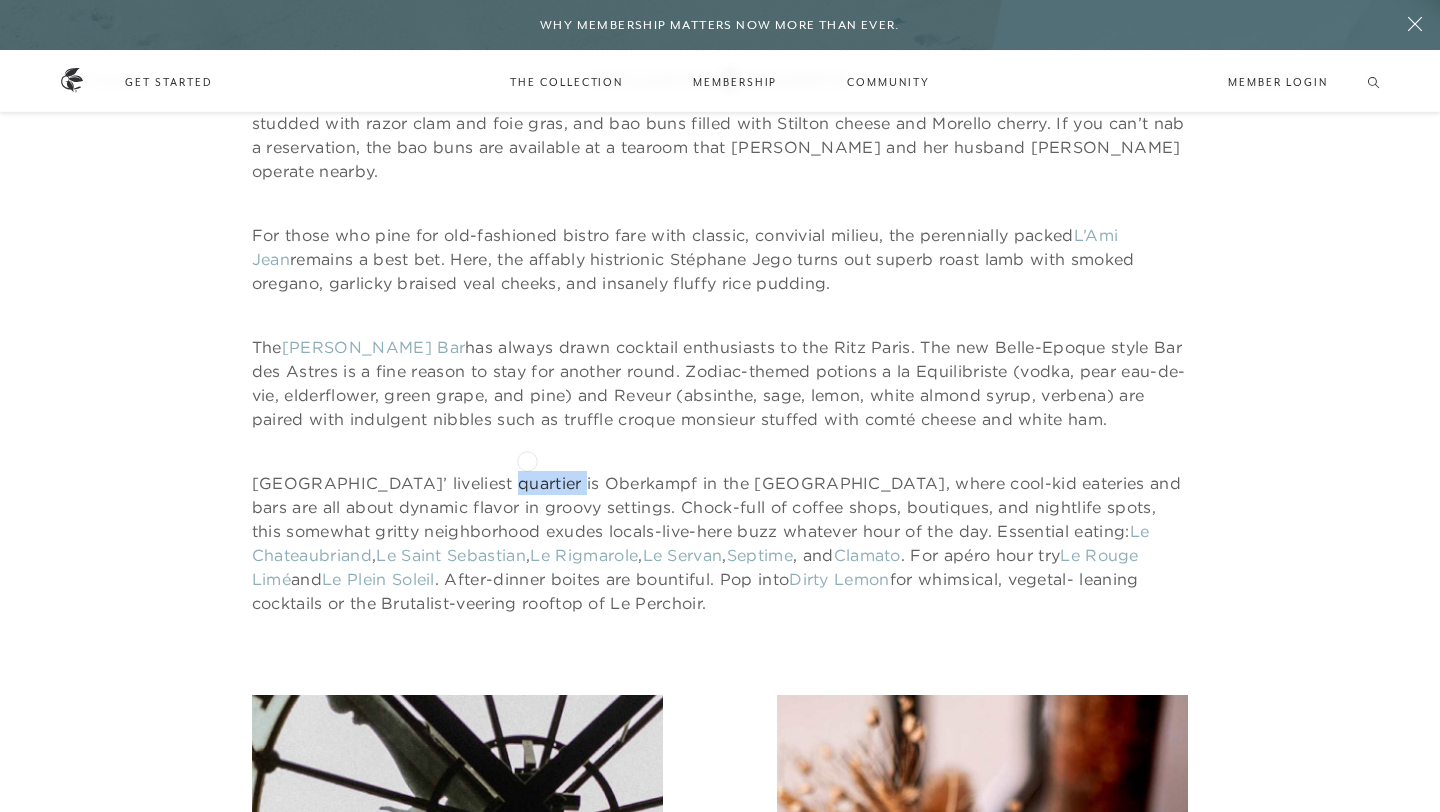 click on "Paris’ liveliest quartier is Oberkampf in the 11th arrondissement, where cool-kid eateries and bars are all about dynamic flavor in groovy settings. Chock-full of coffee shops, boutiques, and nightlife spots, this somewhat gritty neighborhood exudes locals-live-here buzz whatever hour of the day. Essential eating:  Le Chateaubriand ,  Le Saint Sebastian ,  Le Rigmarole ,  Le Servan ,  Septime , and  Clamato . For apéro hour try  Le Rouge Limé  and  Le Plein Soleil . After-dinner boites are bountiful. Pop into  Dirty Lemon  for whimsical, vegetal- leaning cocktails or the Brutalist-veering rooftop of Le Perchoir." at bounding box center [720, 543] 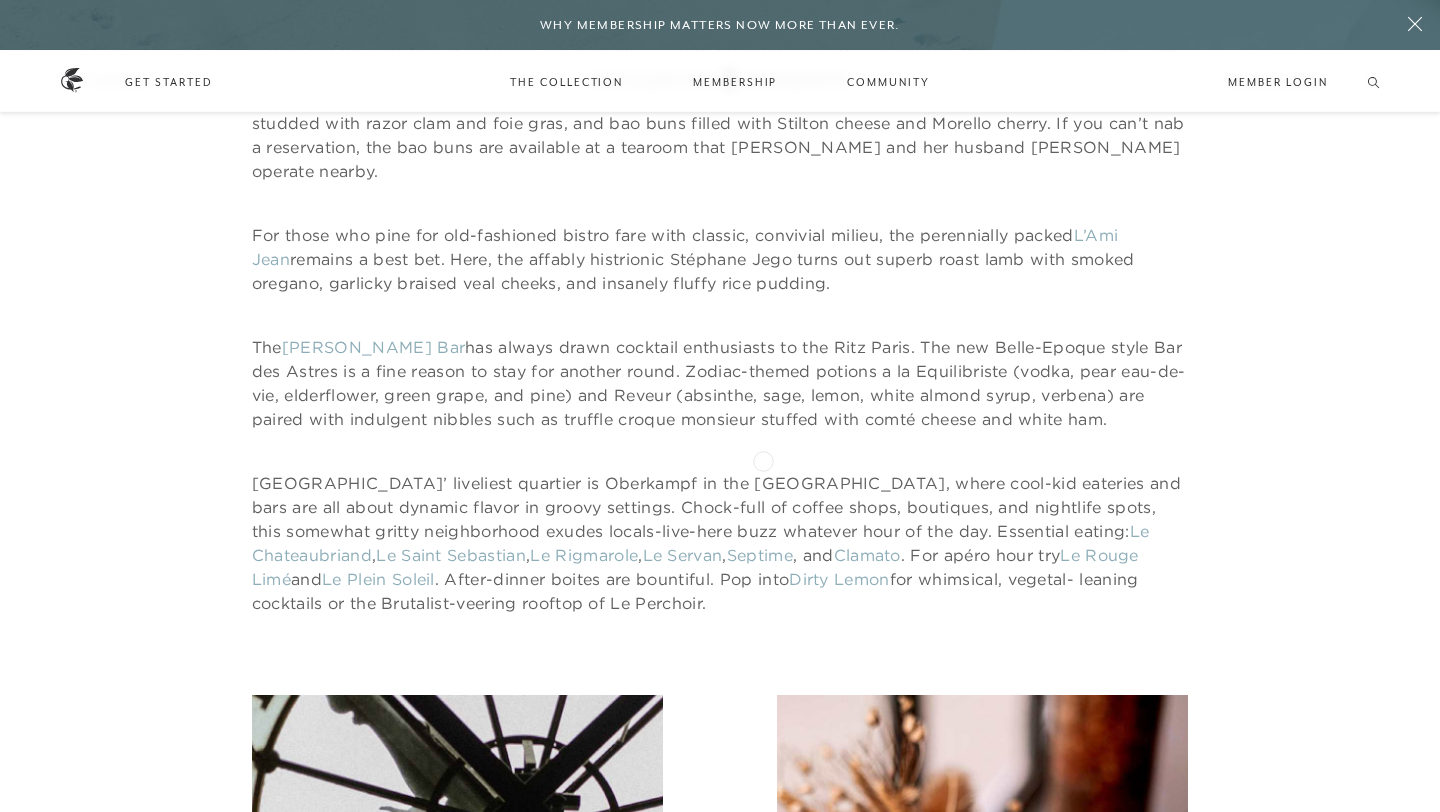 click on "Paris’ liveliest quartier is Oberkampf in the 11th arrondissement, where cool-kid eateries and bars are all about dynamic flavor in groovy settings. Chock-full of coffee shops, boutiques, and nightlife spots, this somewhat gritty neighborhood exudes locals-live-here buzz whatever hour of the day. Essential eating:  Le Chateaubriand ,  Le Saint Sebastian ,  Le Rigmarole ,  Le Servan ,  Septime , and  Clamato . For apéro hour try  Le Rouge Limé  and  Le Plein Soleil . After-dinner boites are bountiful. Pop into  Dirty Lemon  for whimsical, vegetal- leaning cocktails or the Brutalist-veering rooftop of Le Perchoir." at bounding box center [720, 543] 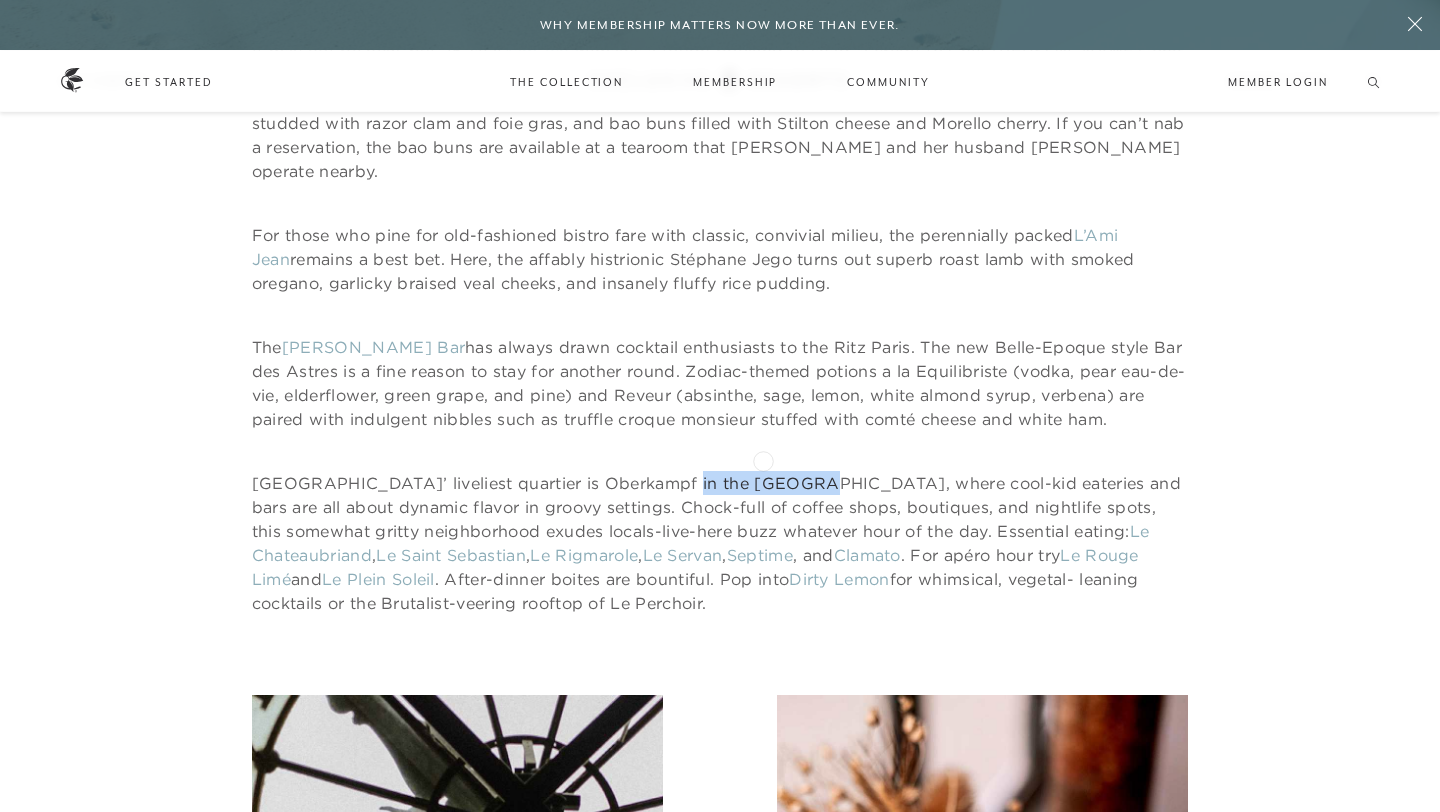 click on "Paris’ liveliest quartier is Oberkampf in the 11th arrondissement, where cool-kid eateries and bars are all about dynamic flavor in groovy settings. Chock-full of coffee shops, boutiques, and nightlife spots, this somewhat gritty neighborhood exudes locals-live-here buzz whatever hour of the day. Essential eating:  Le Chateaubriand ,  Le Saint Sebastian ,  Le Rigmarole ,  Le Servan ,  Septime , and  Clamato . For apéro hour try  Le Rouge Limé  and  Le Plein Soleil . After-dinner boites are bountiful. Pop into  Dirty Lemon  for whimsical, vegetal- leaning cocktails or the Brutalist-veering rooftop of Le Perchoir." at bounding box center [720, 543] 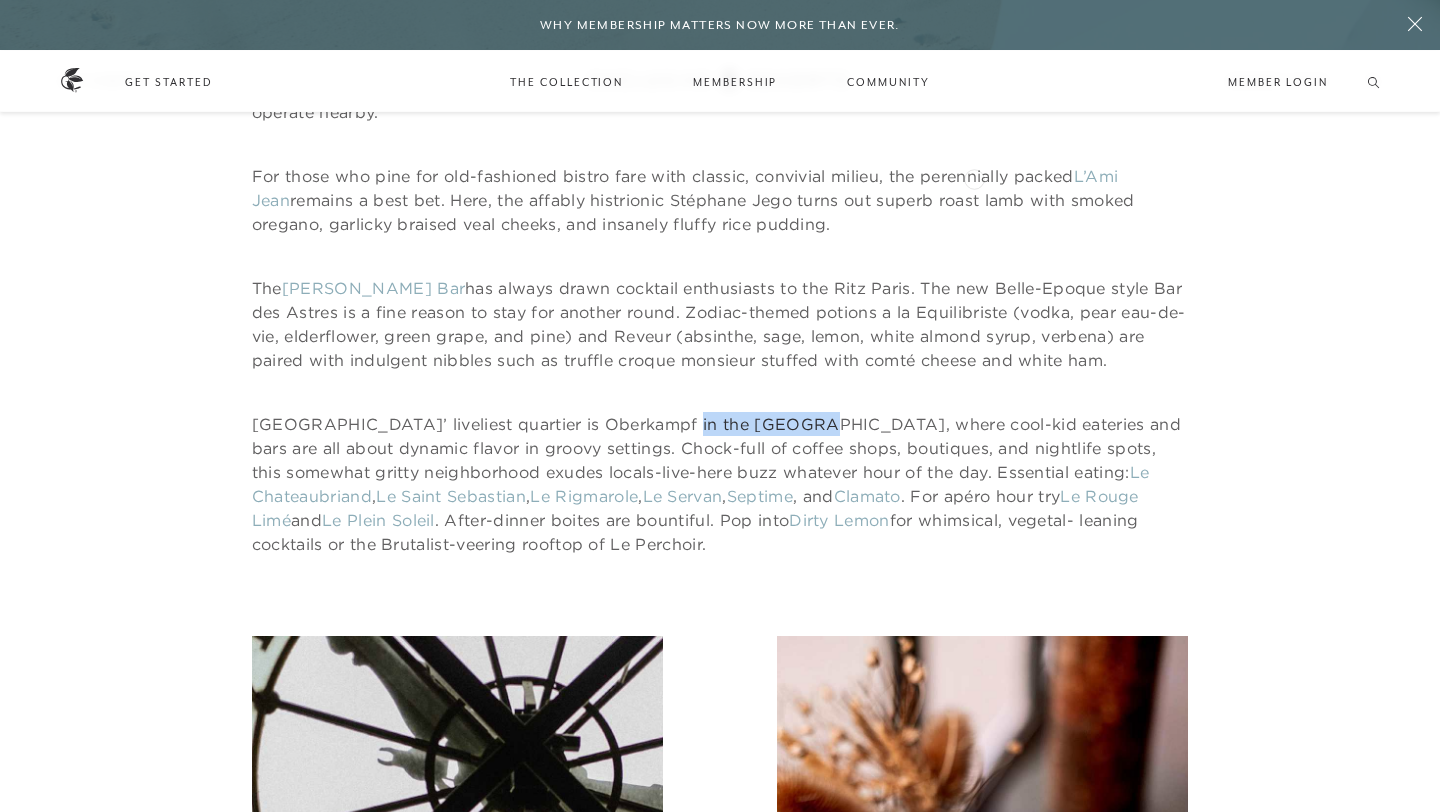 scroll, scrollTop: 1671, scrollLeft: 0, axis: vertical 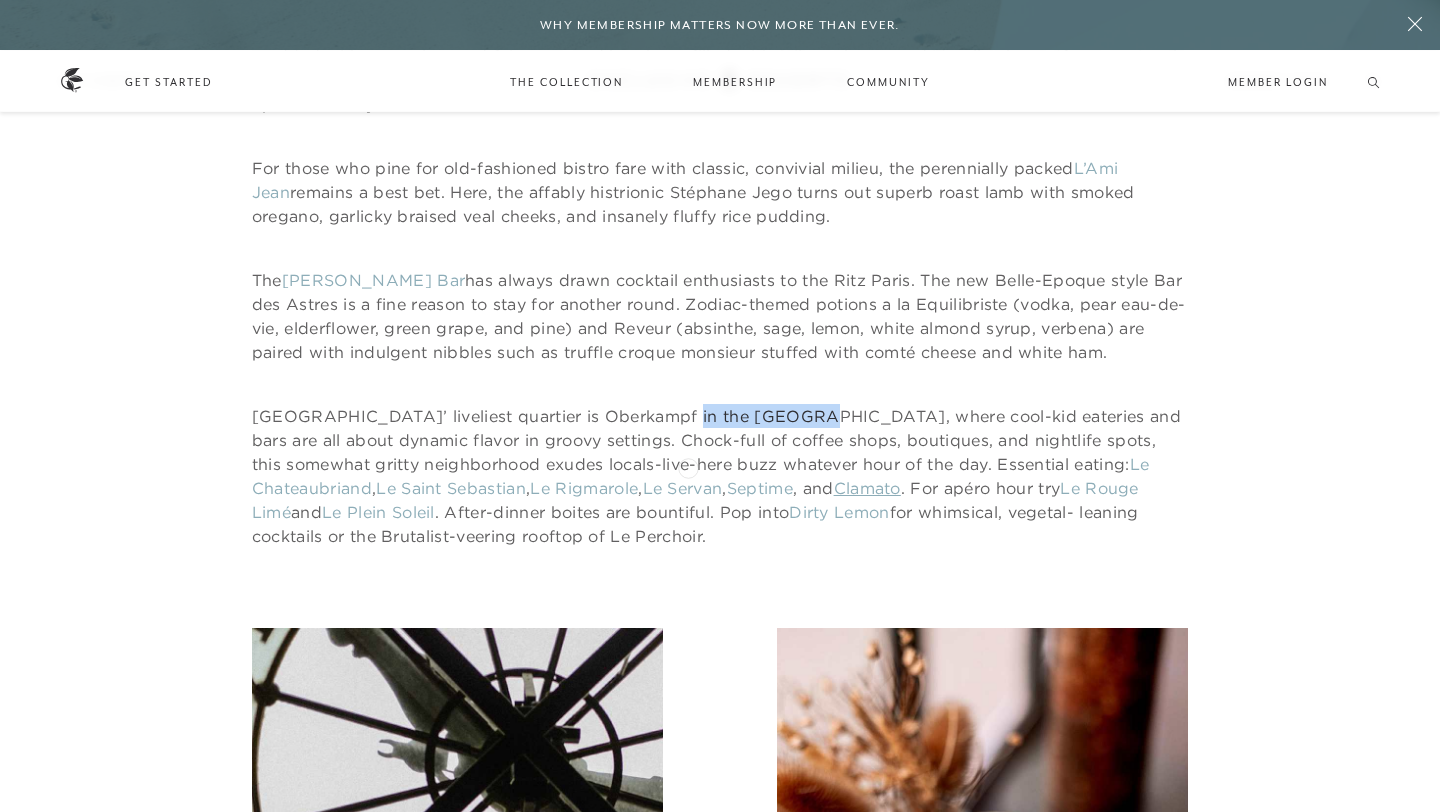 click on "Clamato" at bounding box center [867, 488] 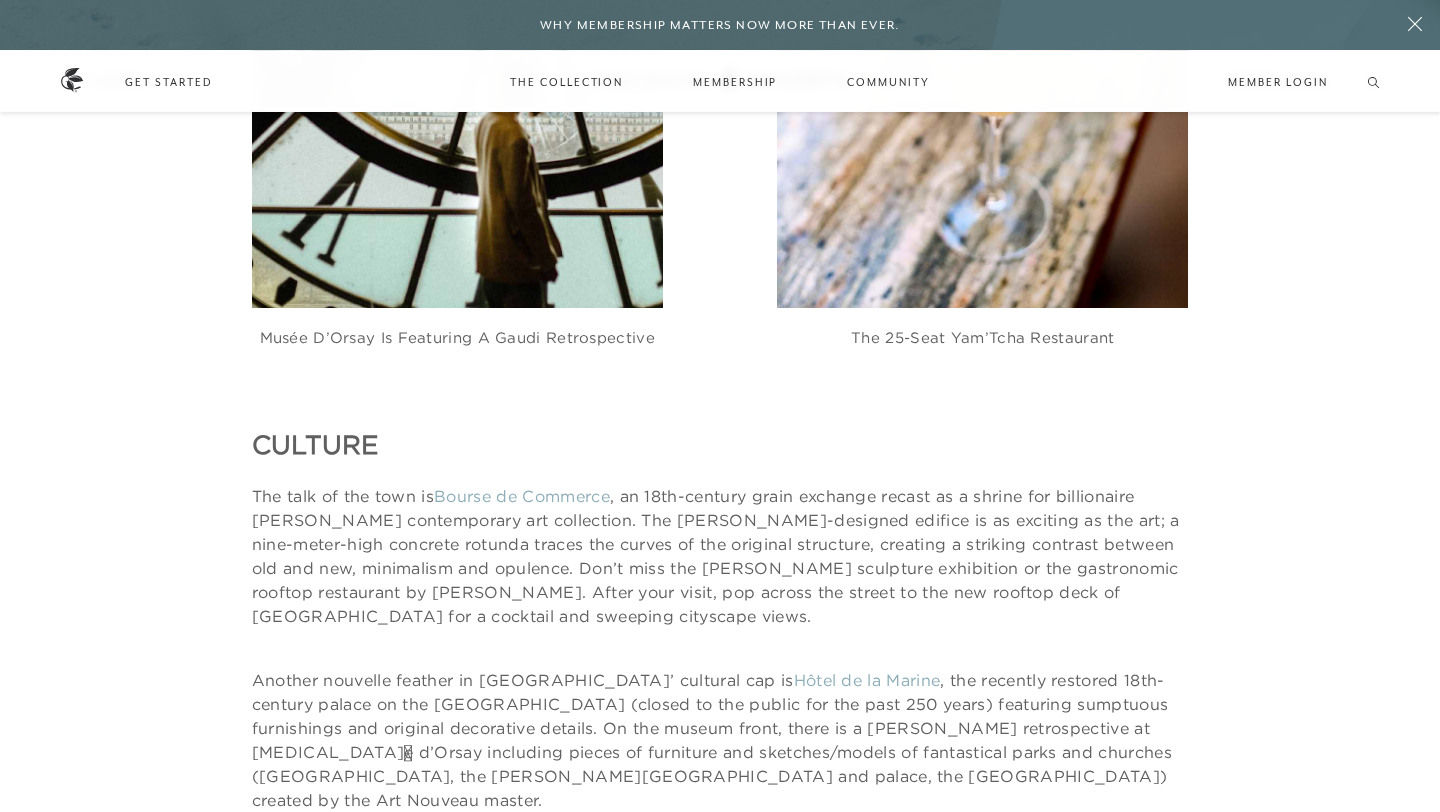 scroll, scrollTop: 2540, scrollLeft: 0, axis: vertical 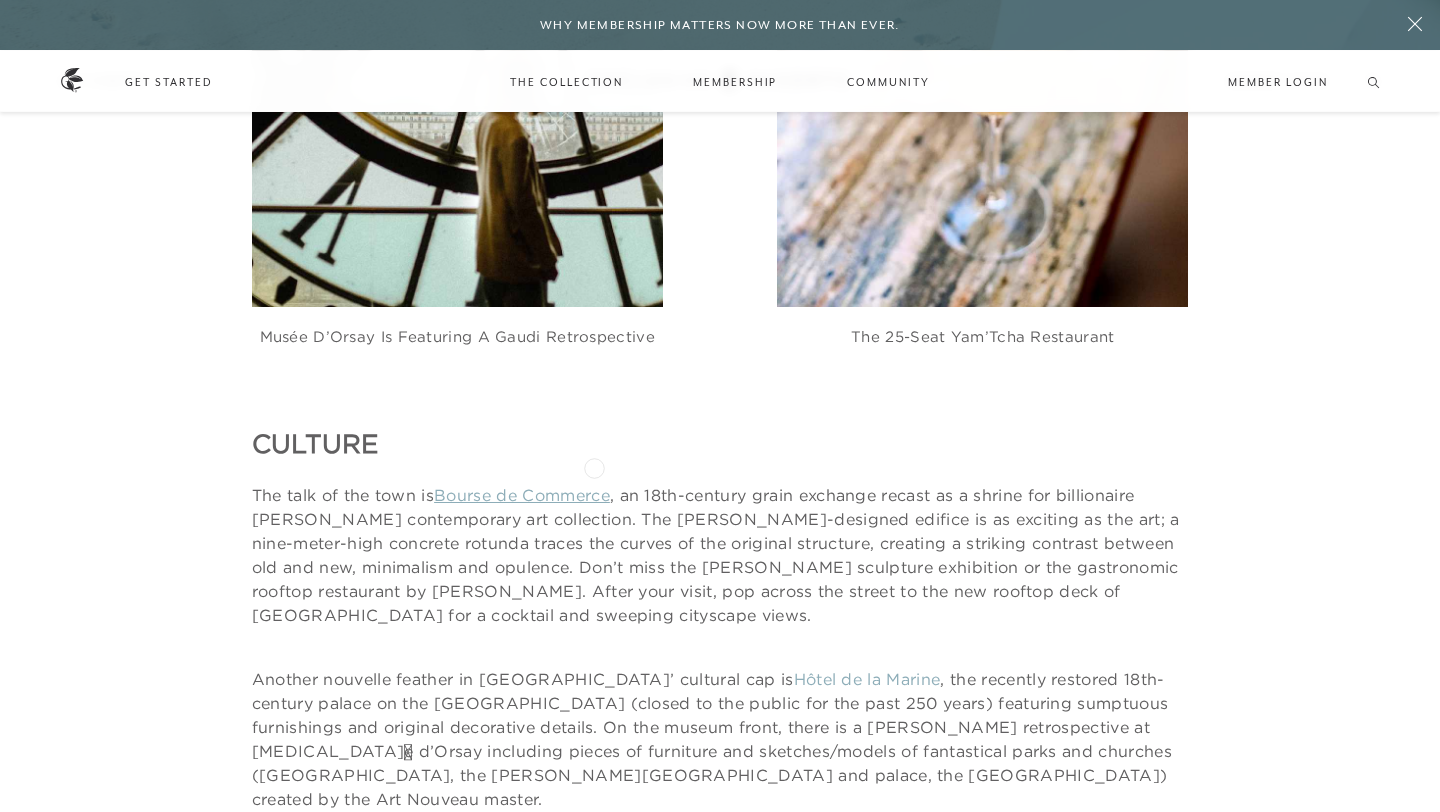 click on "Bourse de Commerce" at bounding box center [522, 495] 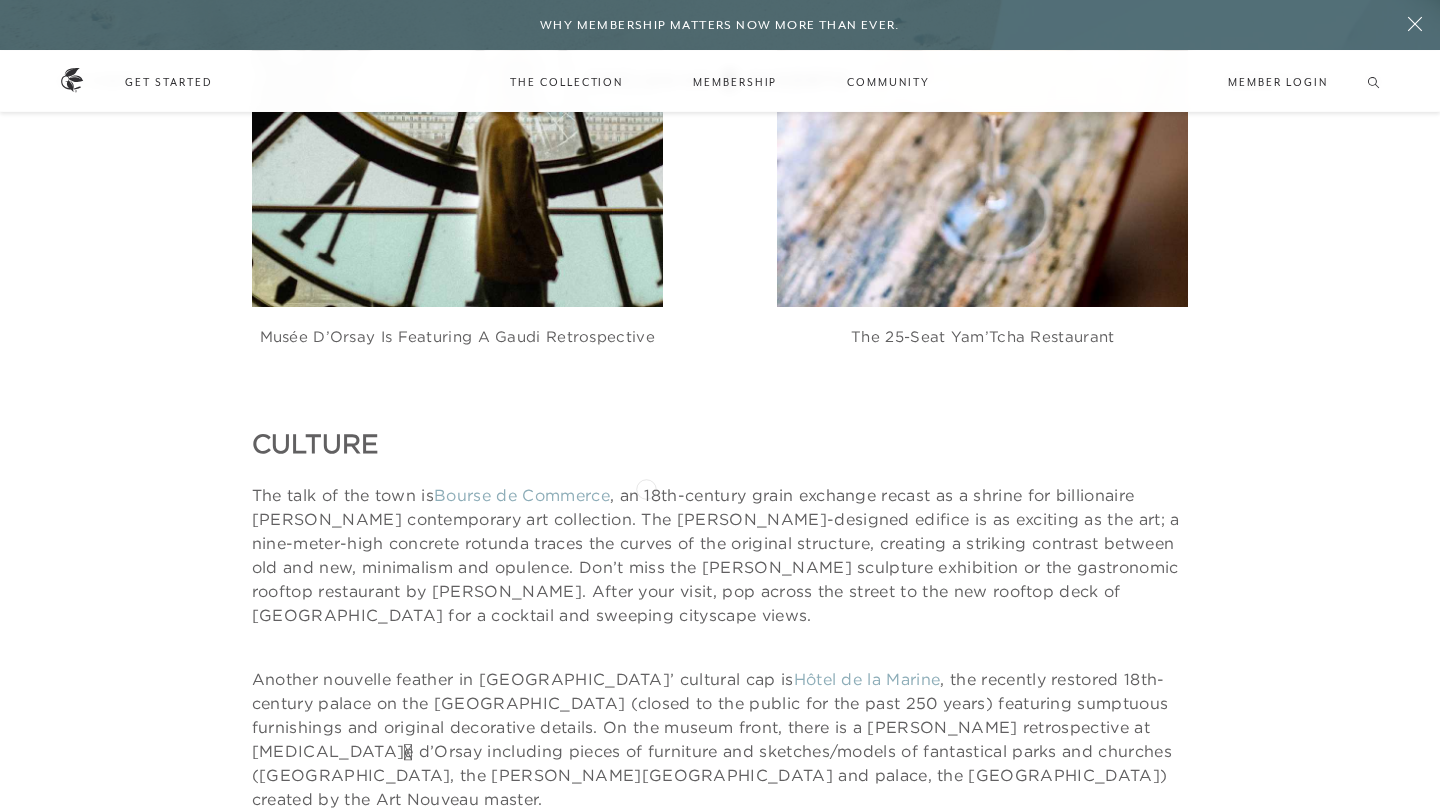 click on "The talk of the town is  Bourse de Commerce , an 18th-century grain exchange recast as a shrine for billionaire François Pinault’s contemporary art collection. The Tadao Ando-designed edifice is as exciting as the art; a nine-meter-high concrete rotunda traces the curves of the original structure, creating a striking contrast between old and new, minimalism and opulence. Don’t miss the Charles Ray sculpture exhibition or the gastronomic rooftop restaurant by Michel Bras. After your visit, pop across the street to the new rooftop deck of Madame Rêve Hotel for a cocktail and sweeping cityscape views." at bounding box center [720, 555] 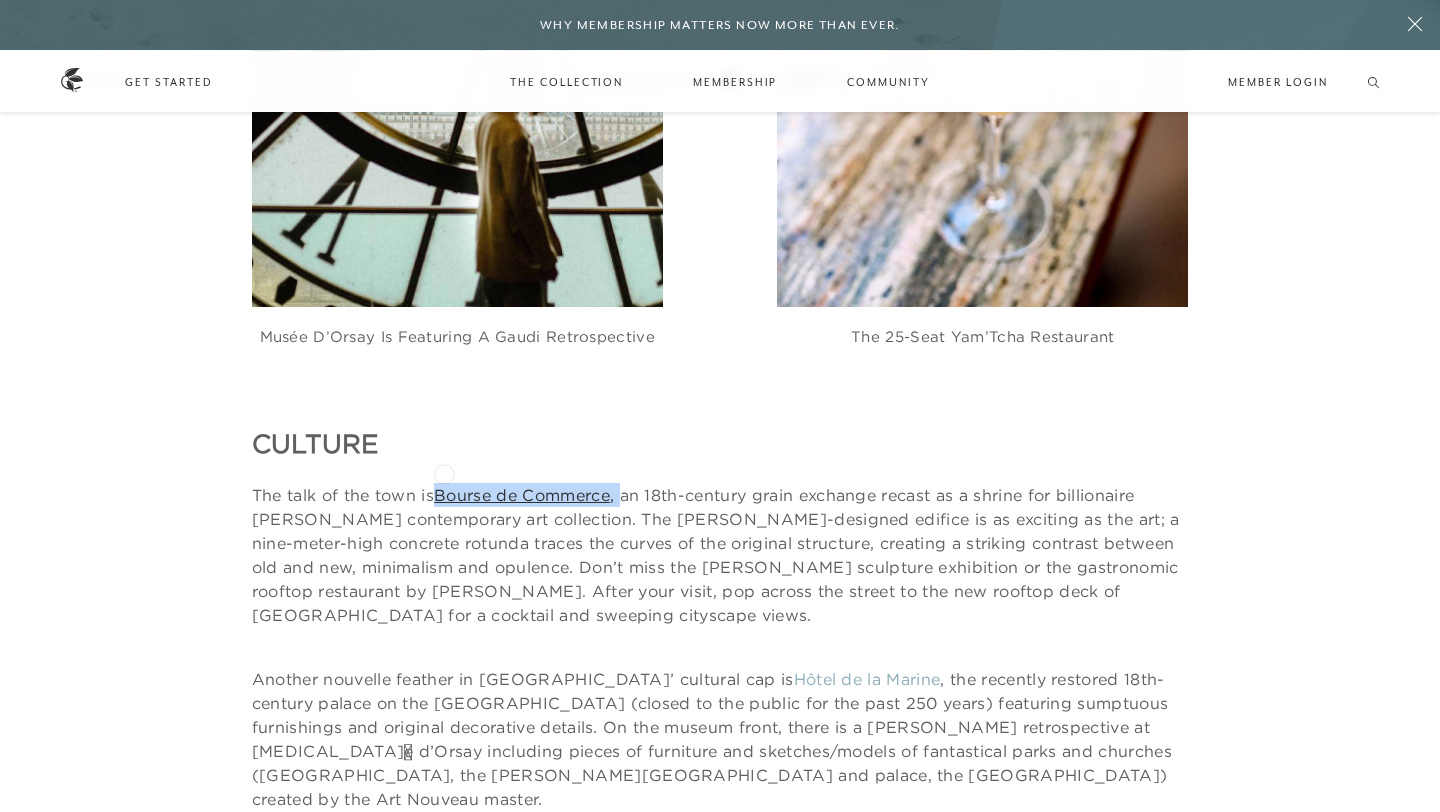 drag, startPoint x: 631, startPoint y: 473, endPoint x: 444, endPoint y: 472, distance: 187.00267 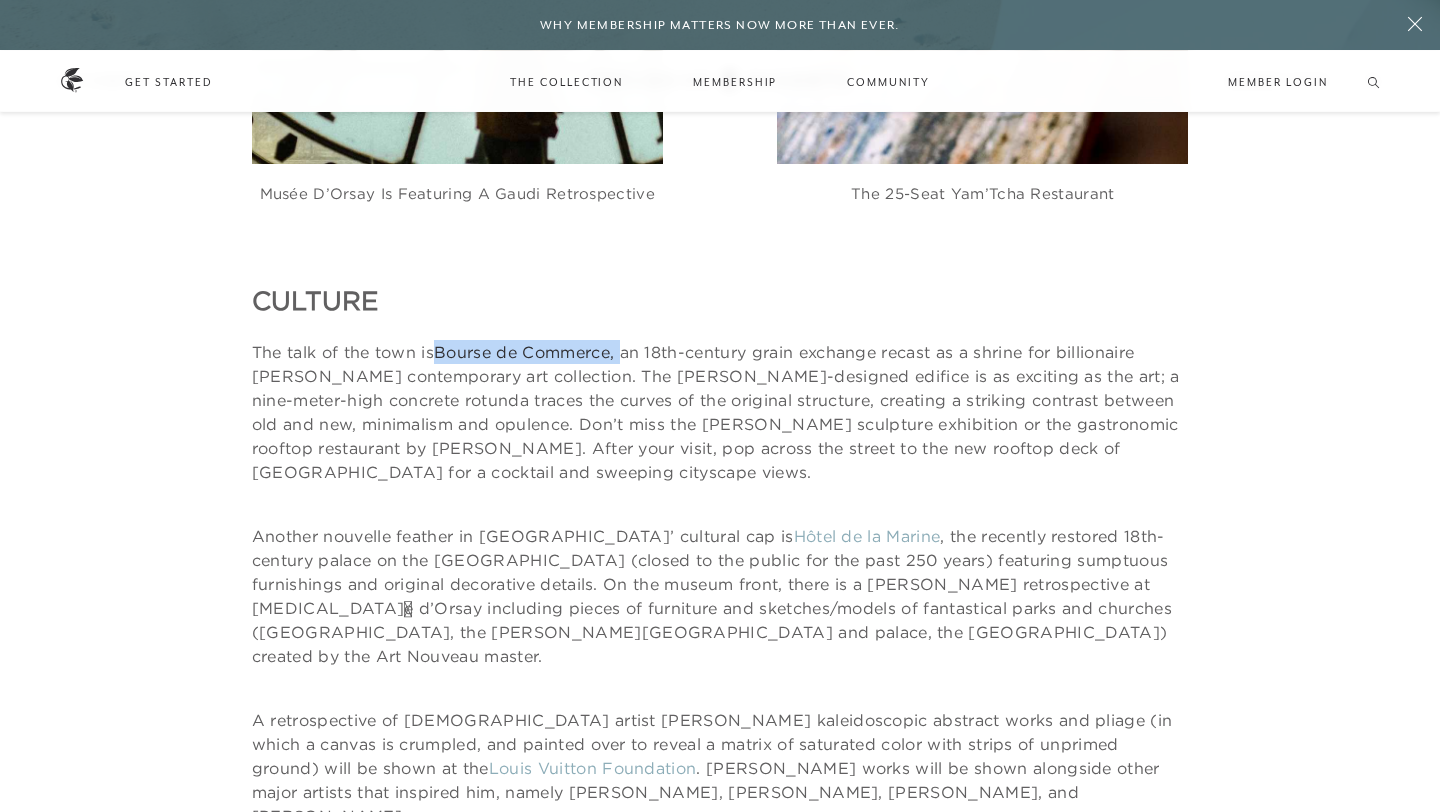 scroll, scrollTop: 2688, scrollLeft: 0, axis: vertical 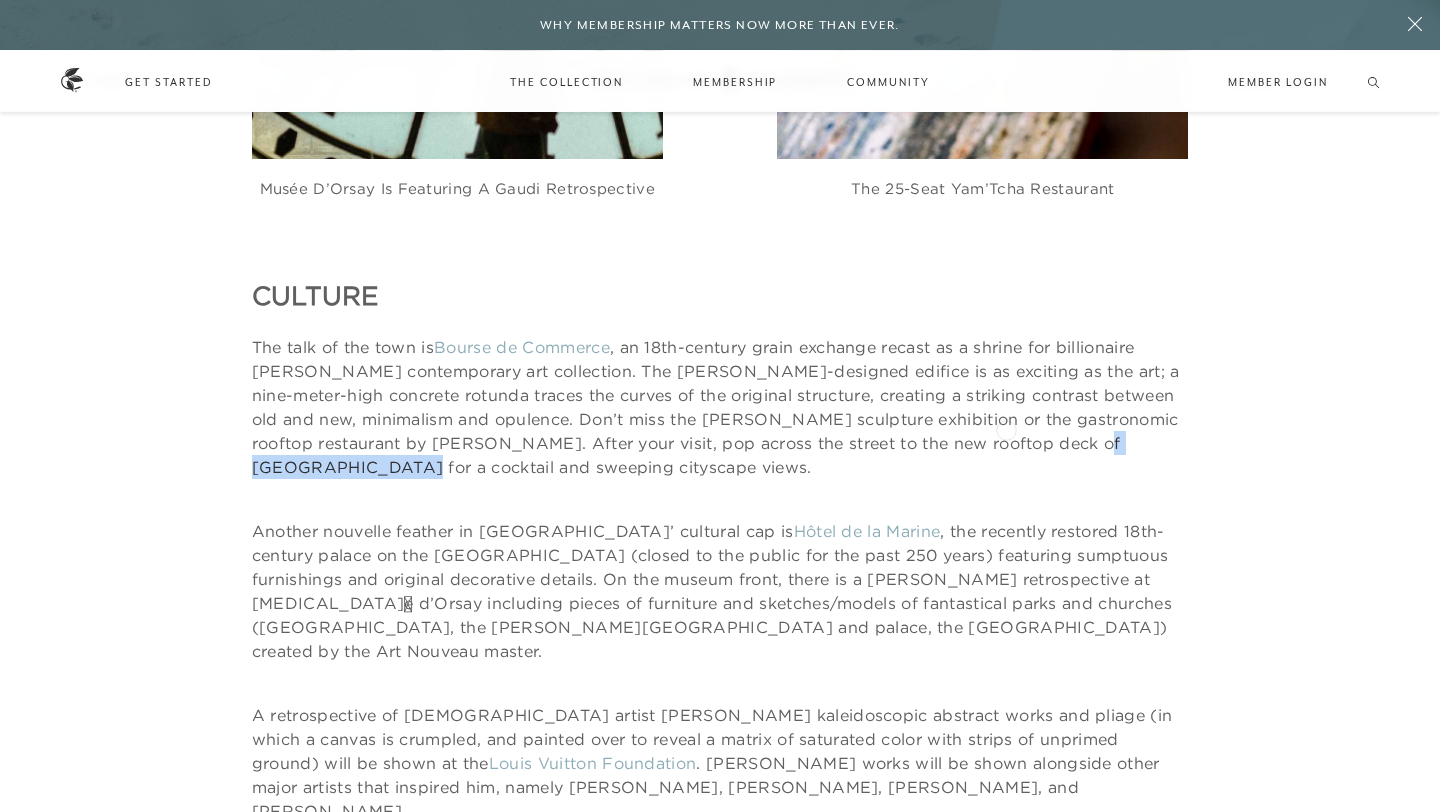 drag, startPoint x: 1176, startPoint y: 417, endPoint x: 1005, endPoint y: 427, distance: 171.29214 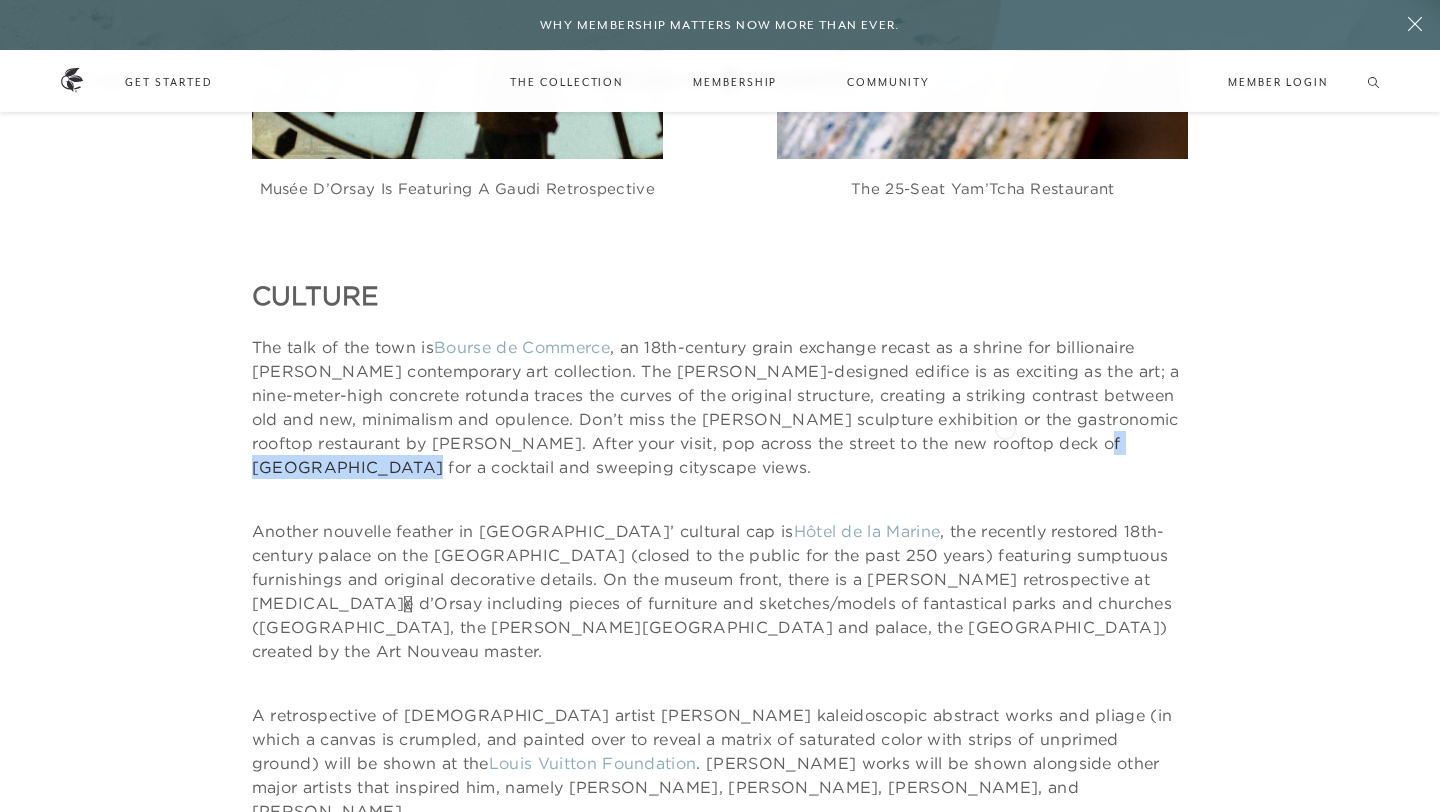 copy on "Madame Rêve Hotel" 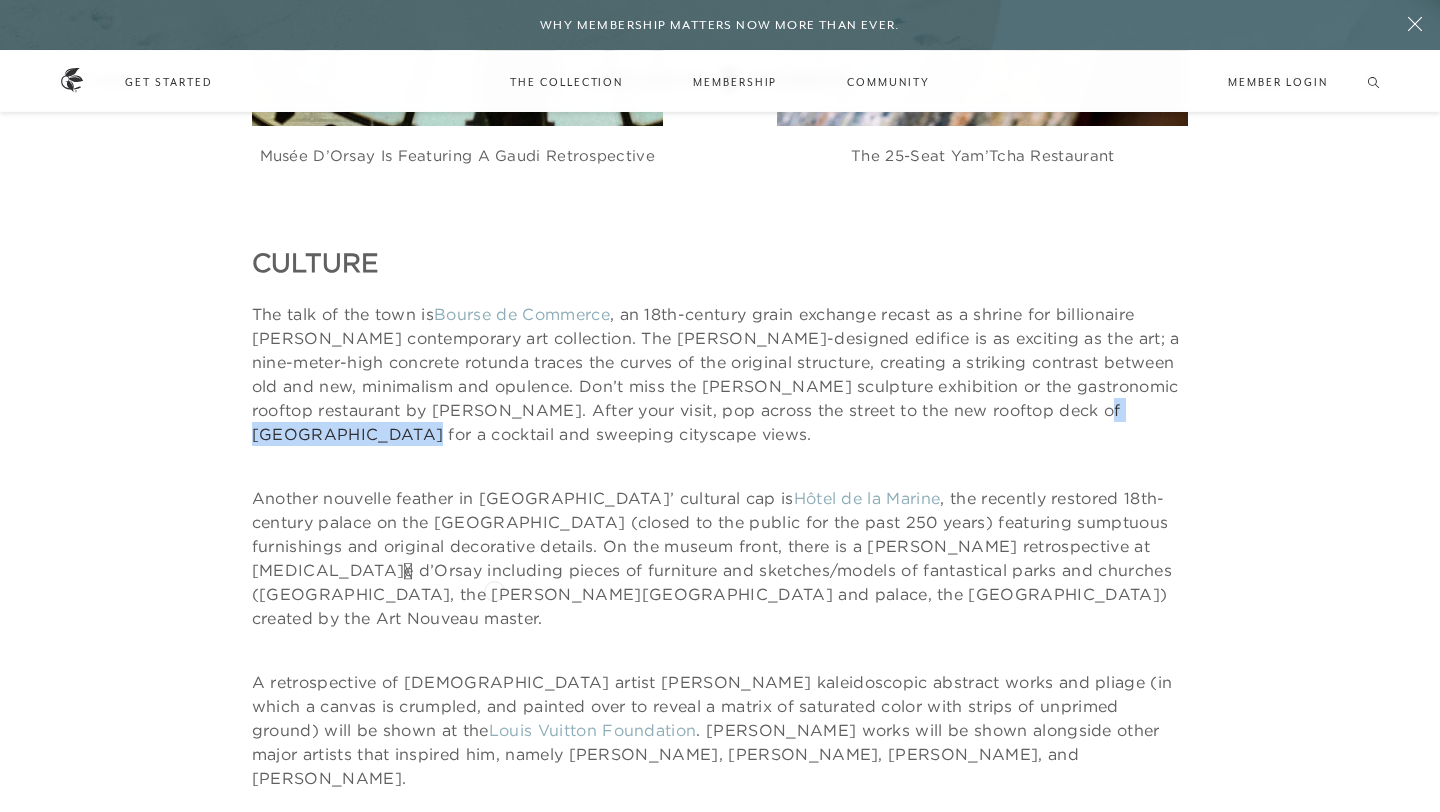 scroll, scrollTop: 2723, scrollLeft: 0, axis: vertical 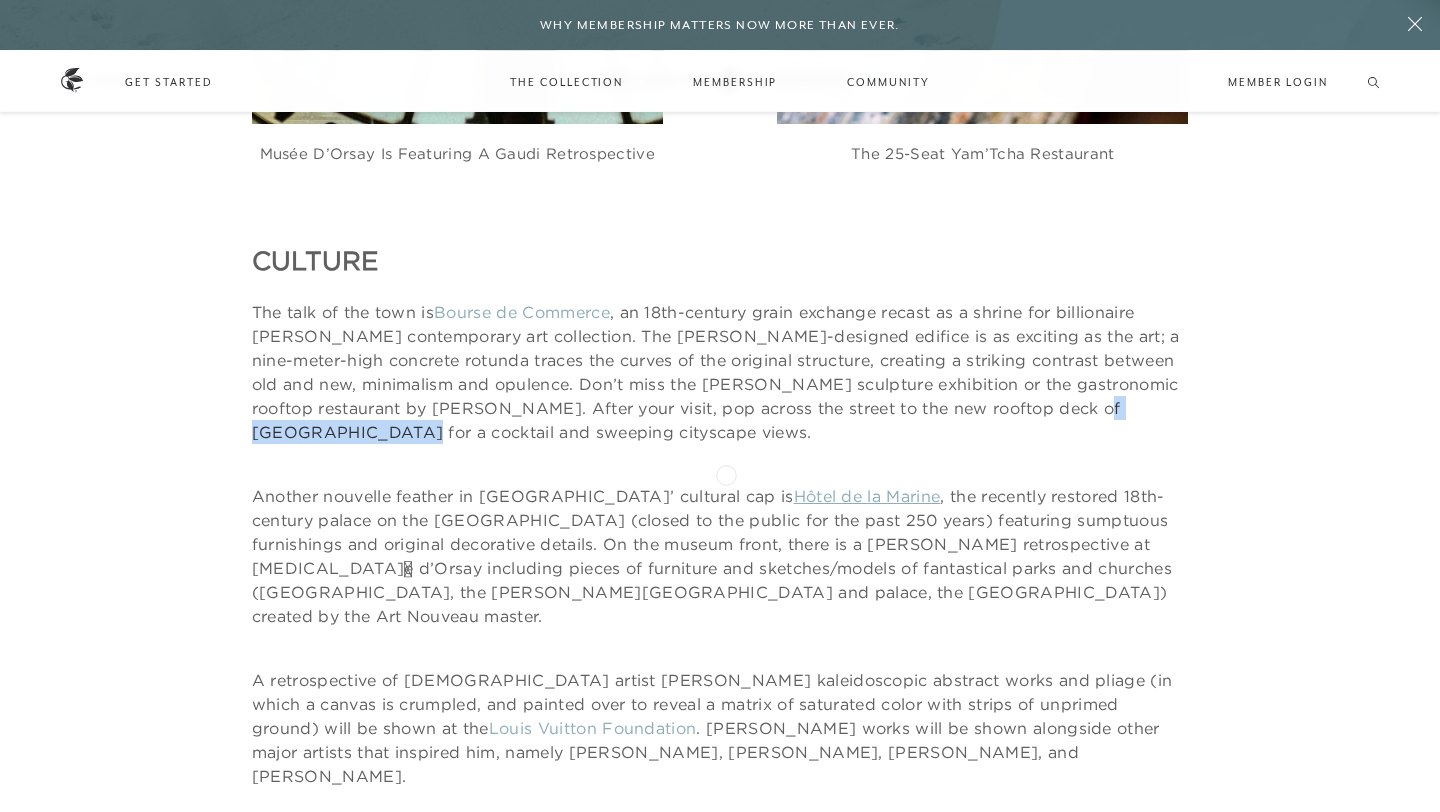 click on "Hôtel de la Marine" at bounding box center [867, 496] 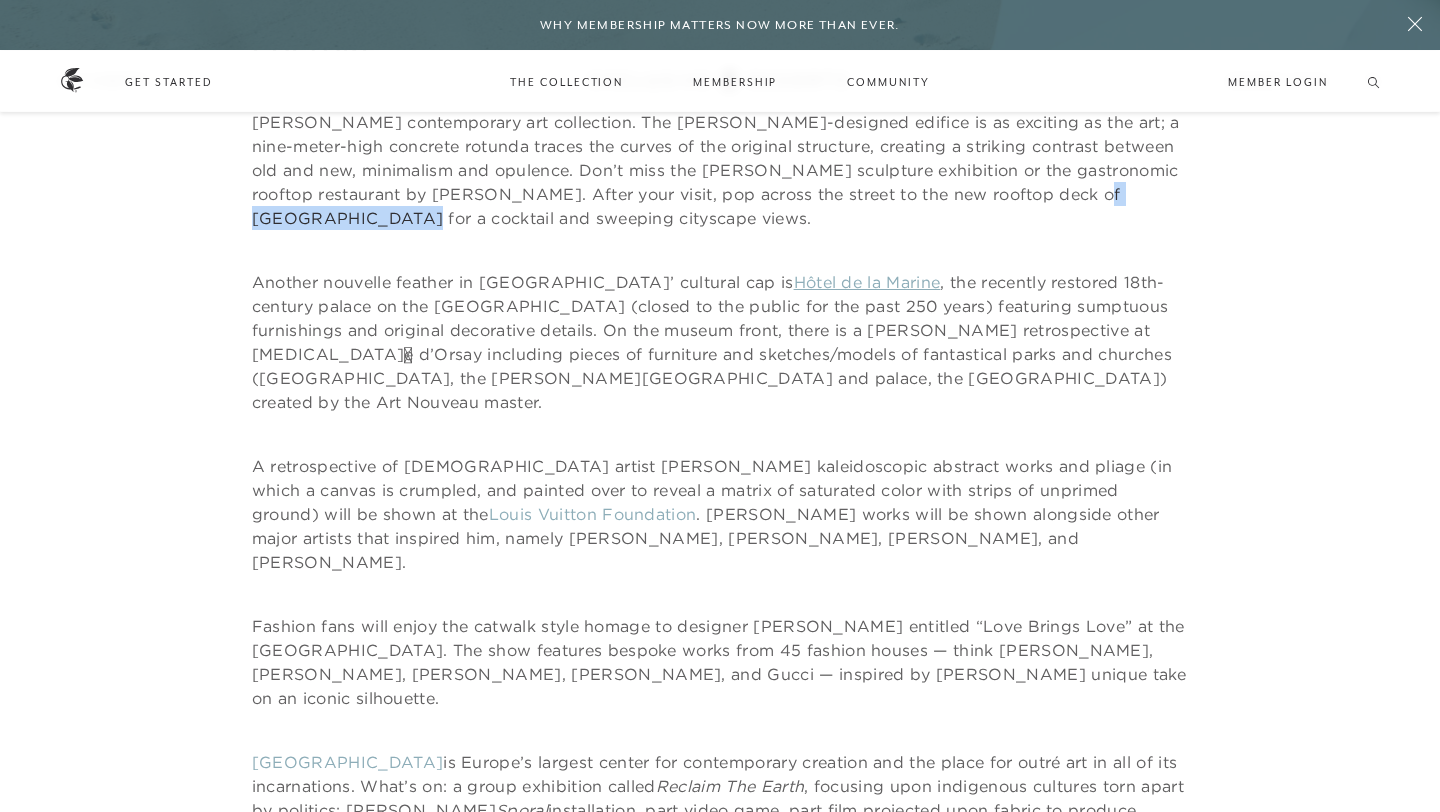 scroll, scrollTop: 2939, scrollLeft: 0, axis: vertical 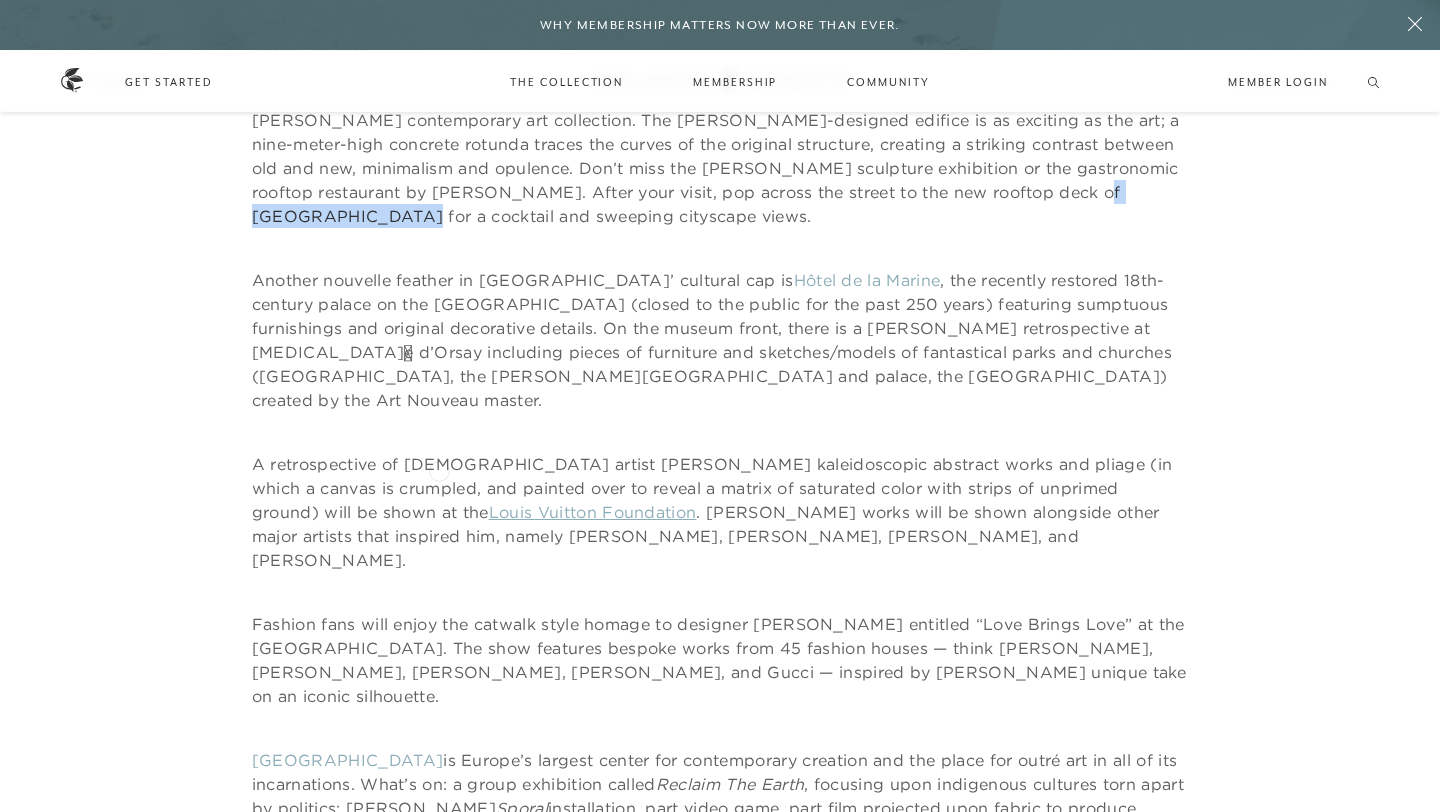 click on "Louis Vuitton Foundation" at bounding box center [593, 512] 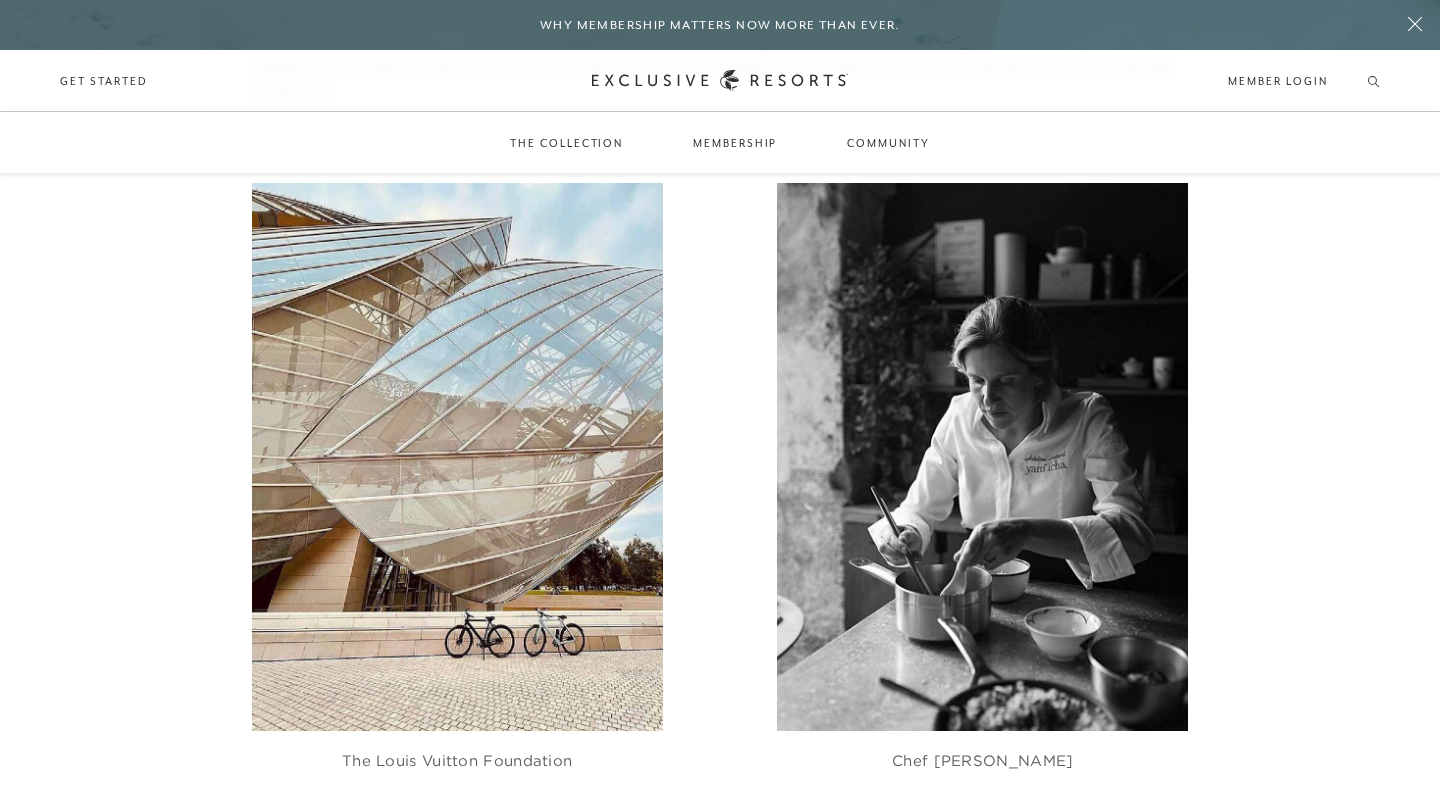 scroll, scrollTop: 3095, scrollLeft: 0, axis: vertical 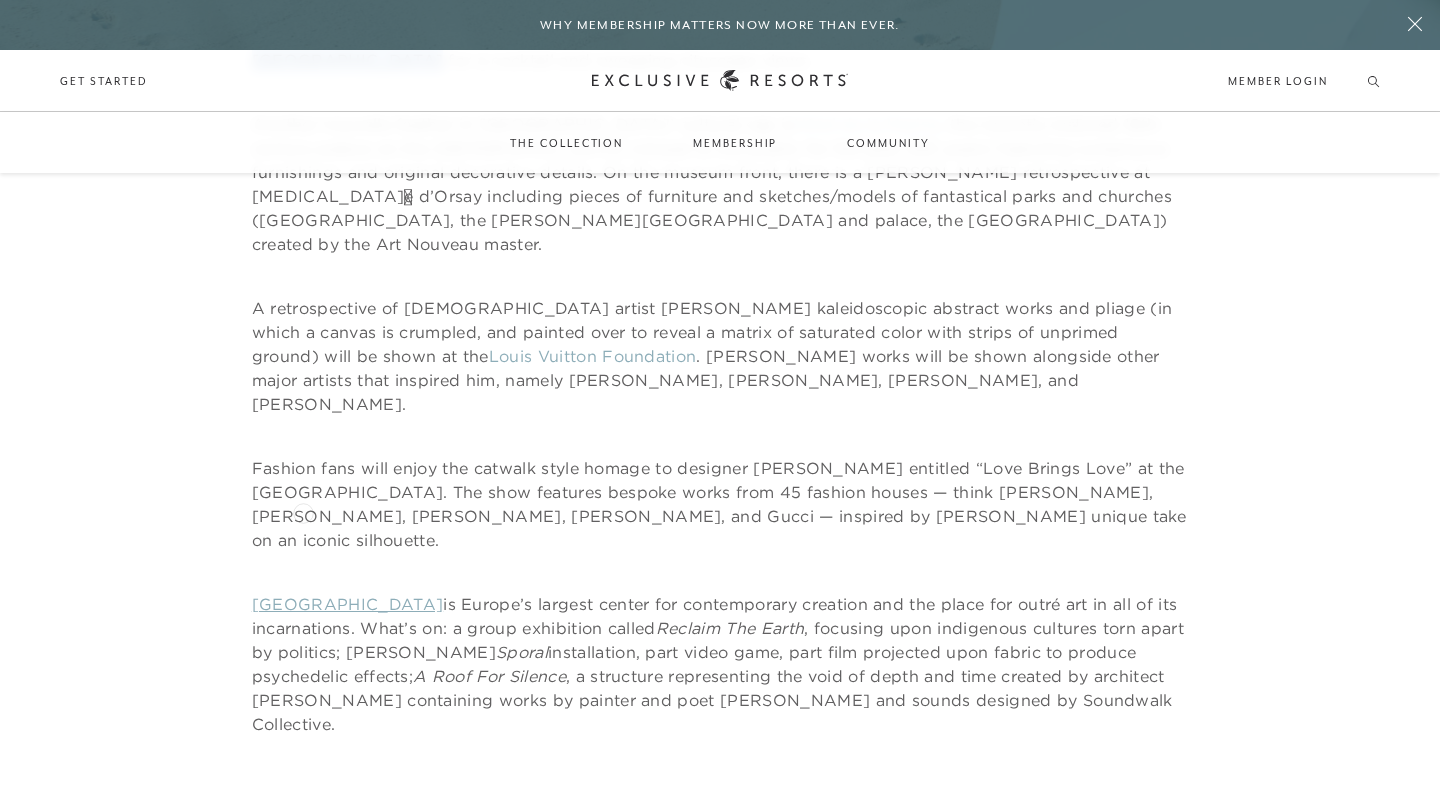 click on "[GEOGRAPHIC_DATA]" at bounding box center (347, 604) 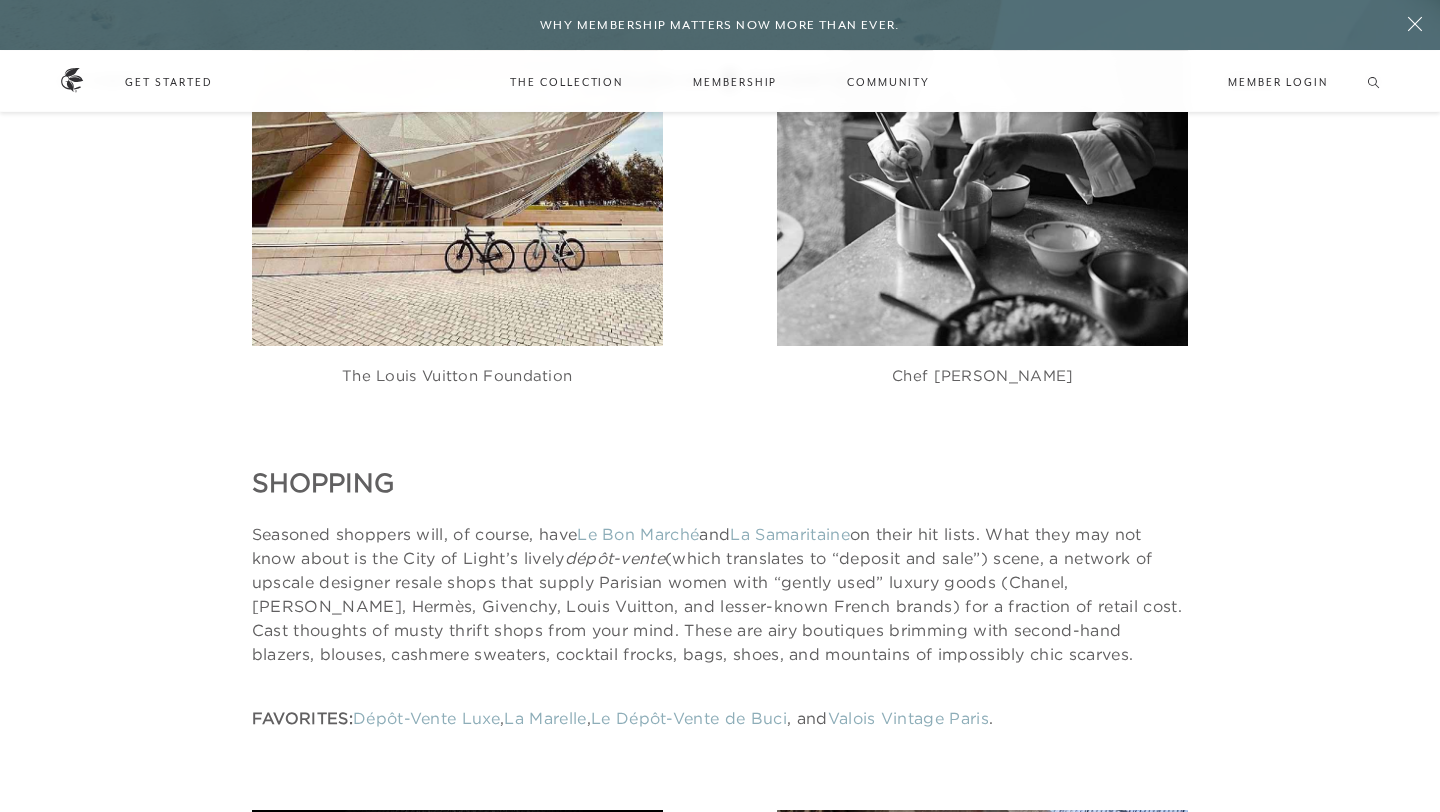 scroll, scrollTop: 4115, scrollLeft: 0, axis: vertical 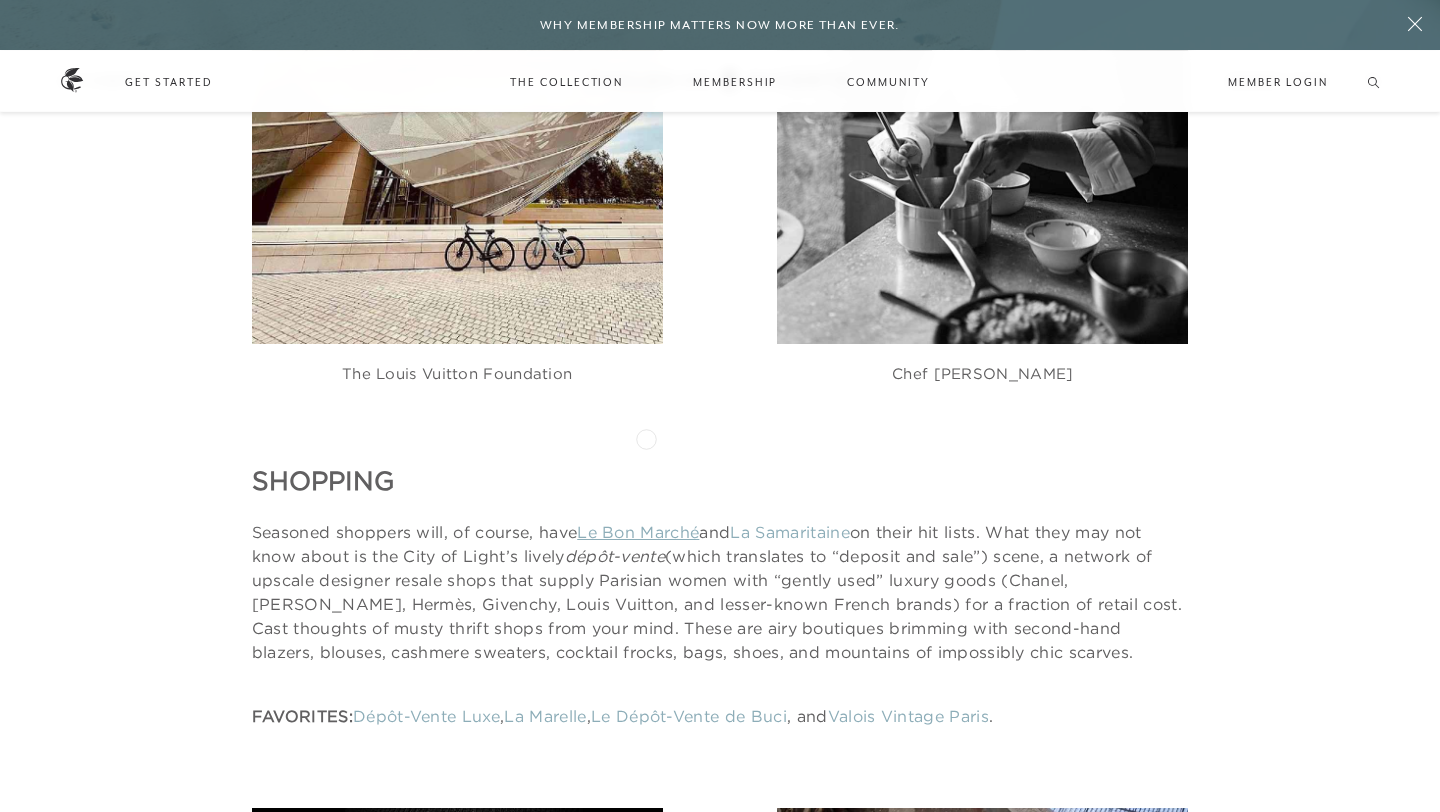 click on "Le Bon Marché" at bounding box center [638, 532] 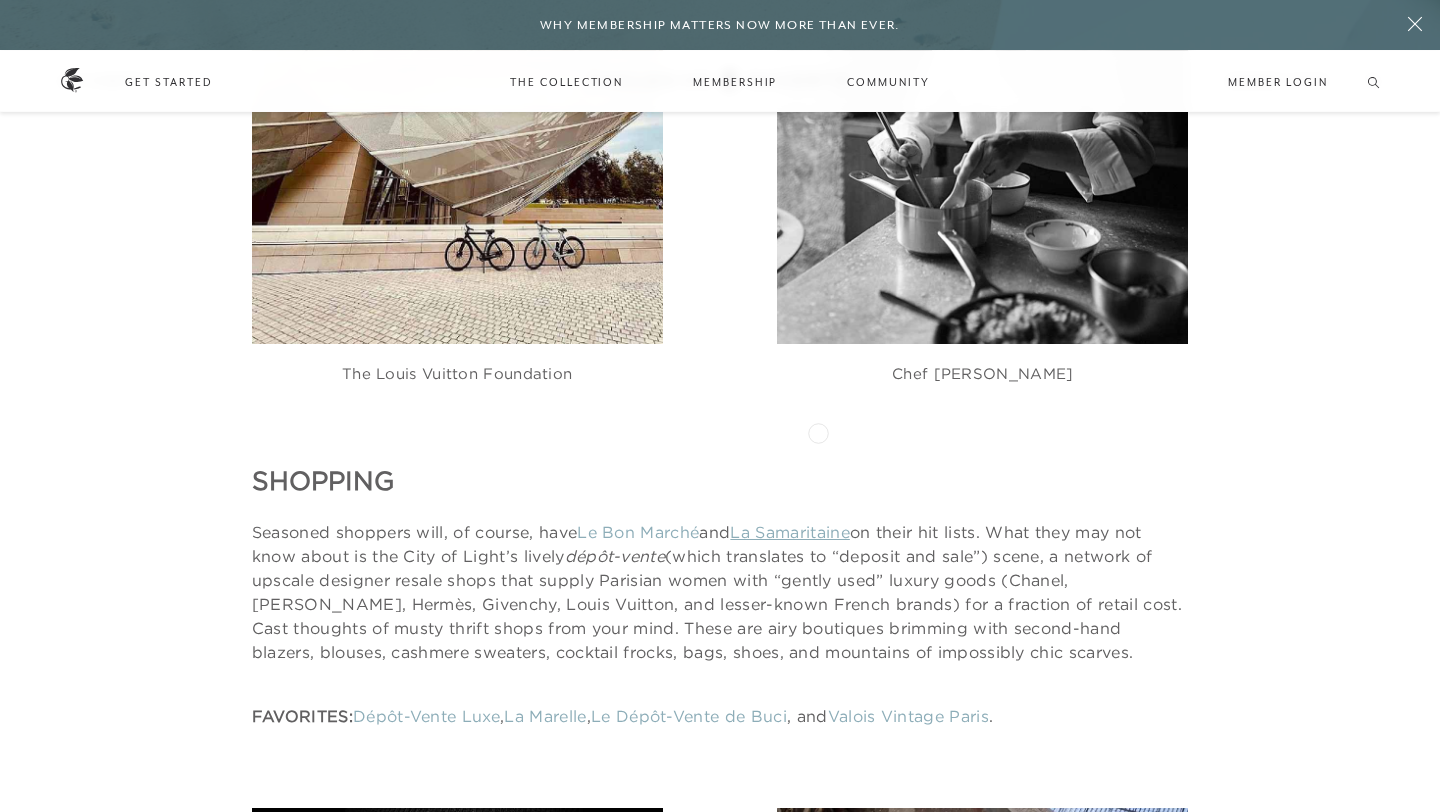 click on "La Samaritaine" at bounding box center (789, 532) 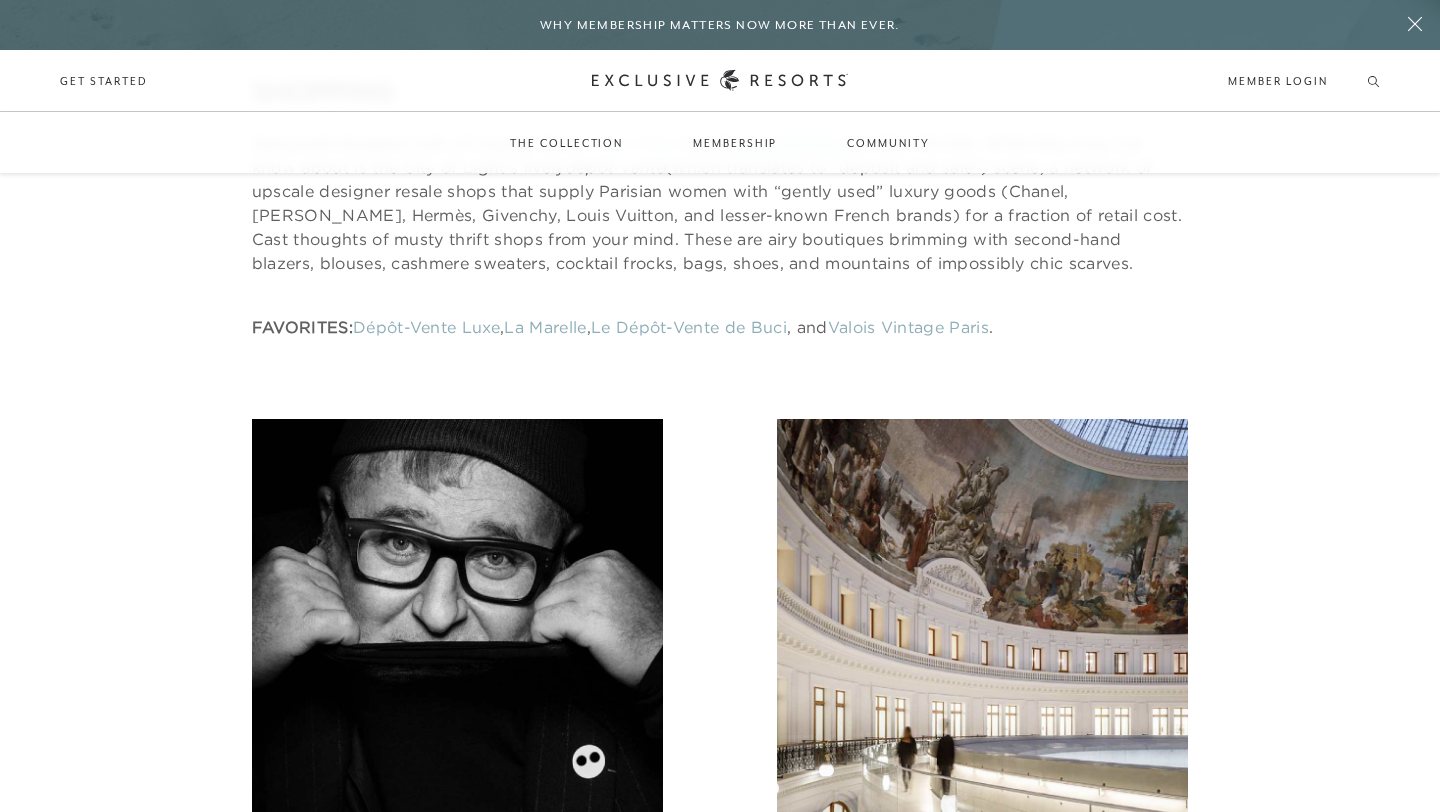 scroll, scrollTop: 4519, scrollLeft: 0, axis: vertical 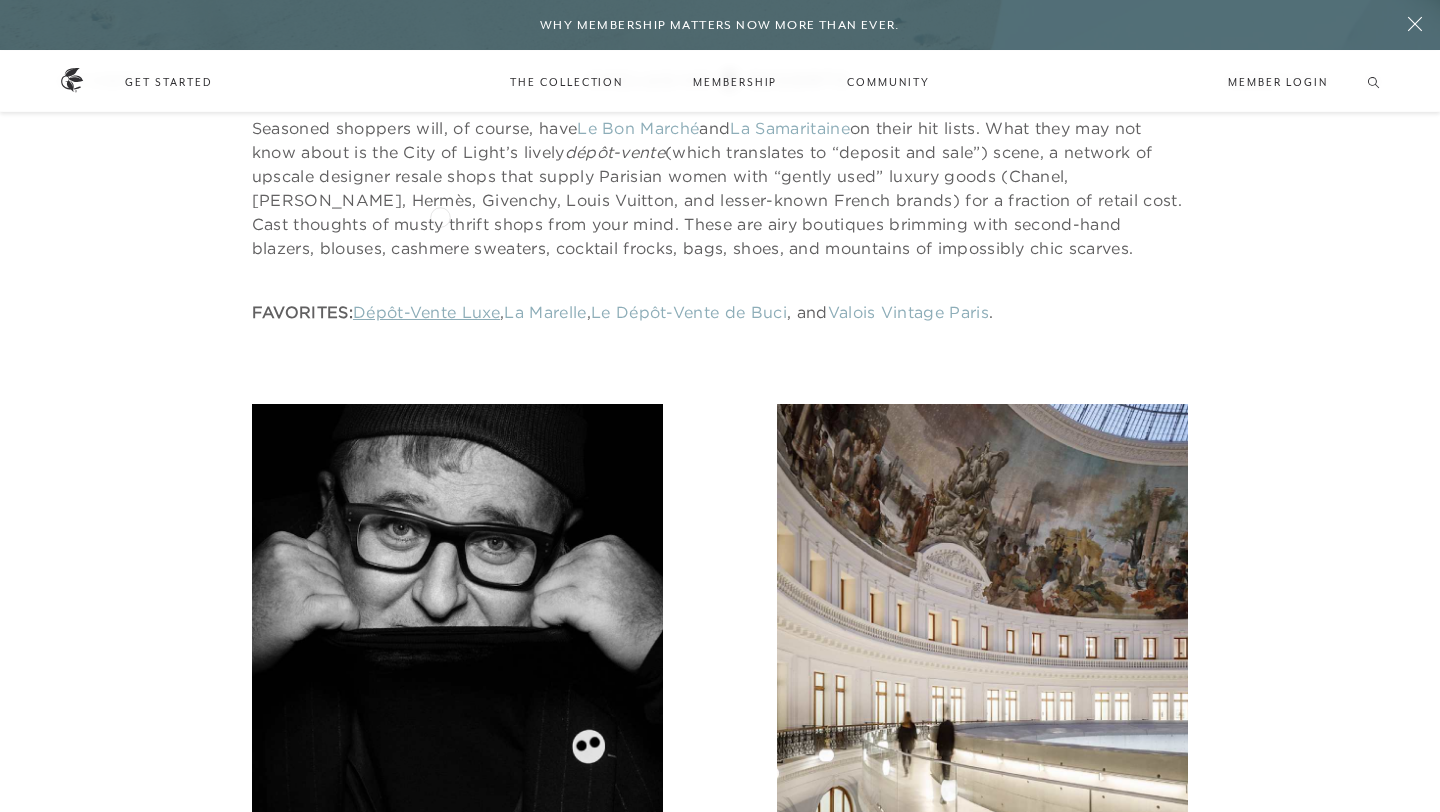 click on "Dépôt-Vente Luxe" at bounding box center [426, 312] 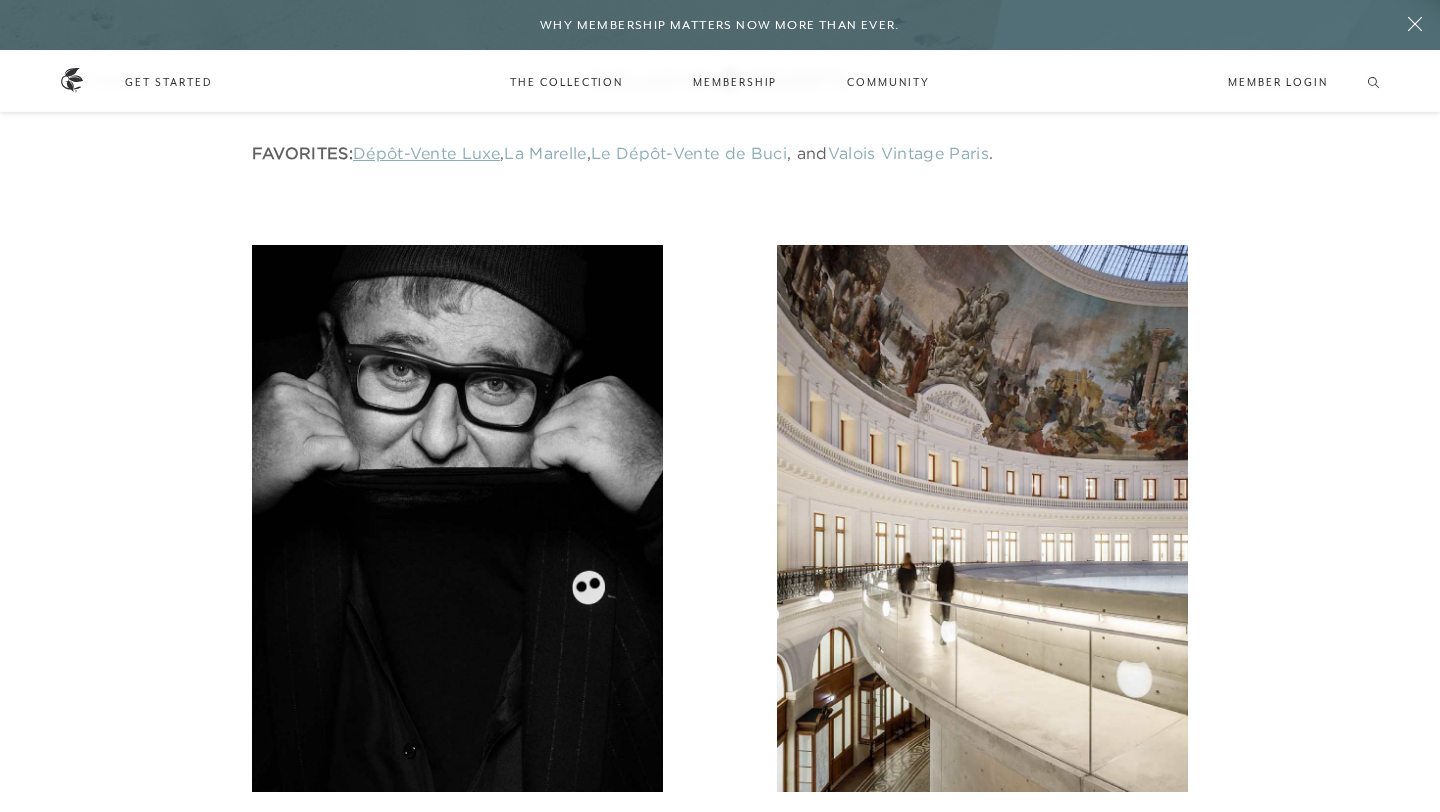 scroll, scrollTop: 4679, scrollLeft: 0, axis: vertical 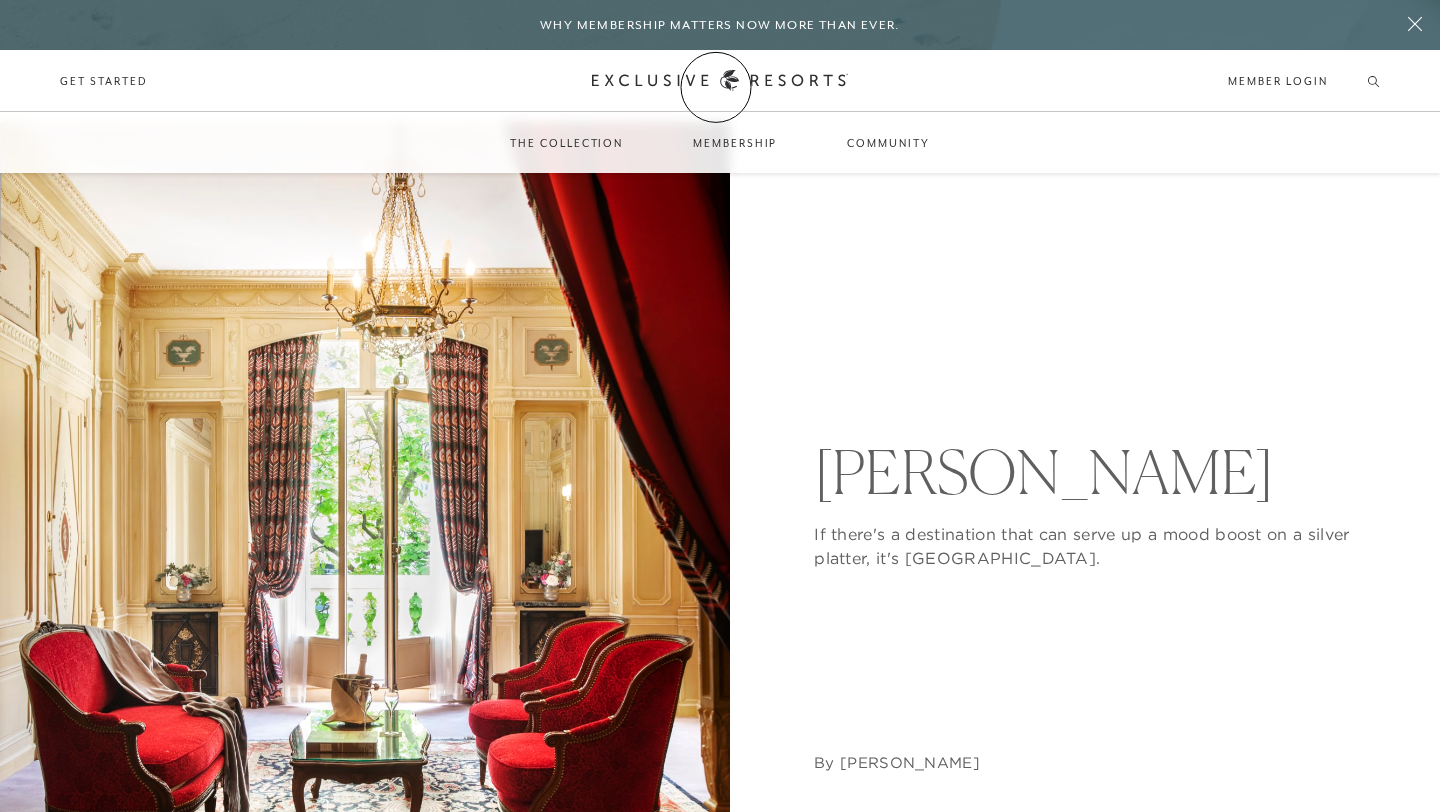 click 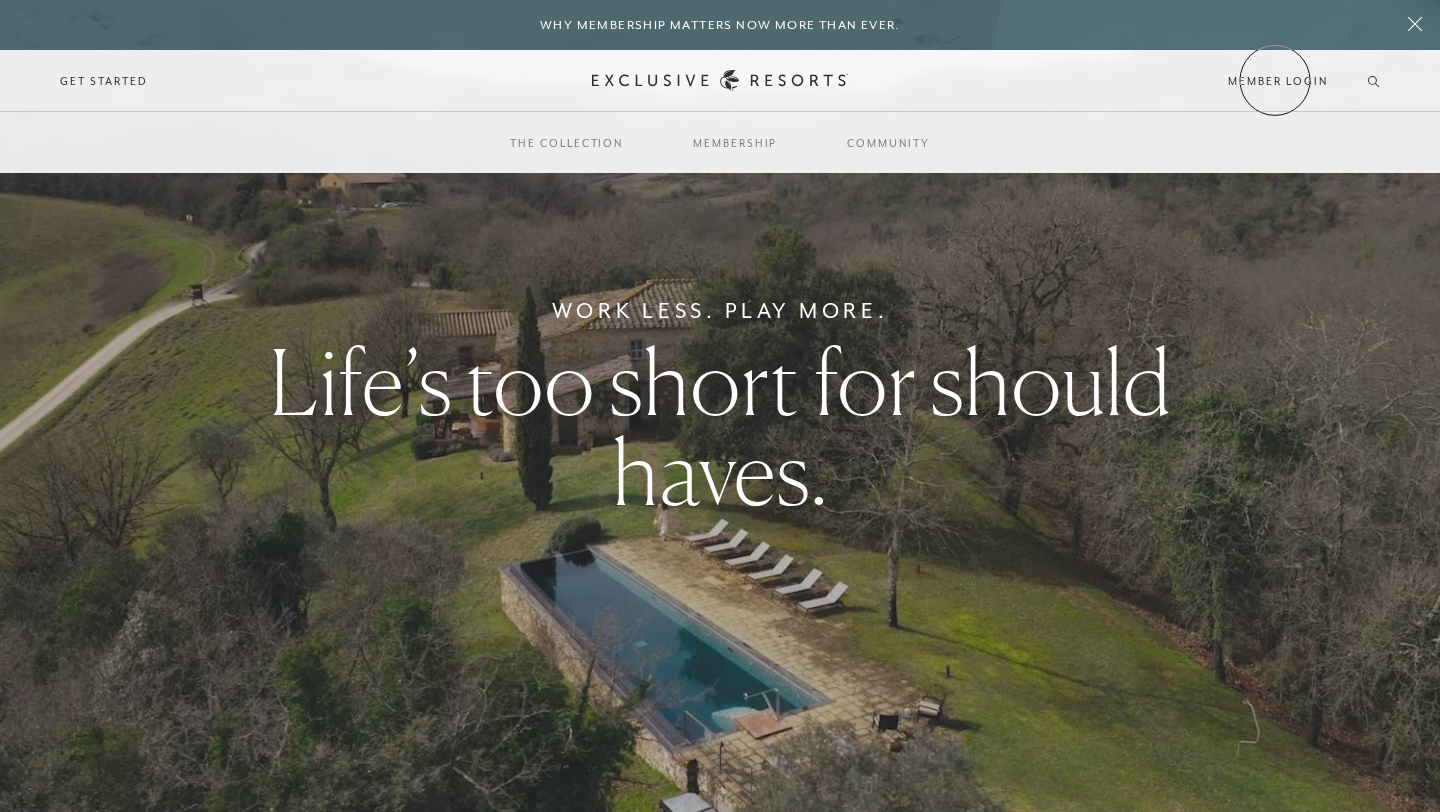 click on "Member Login" at bounding box center [1277, 81] 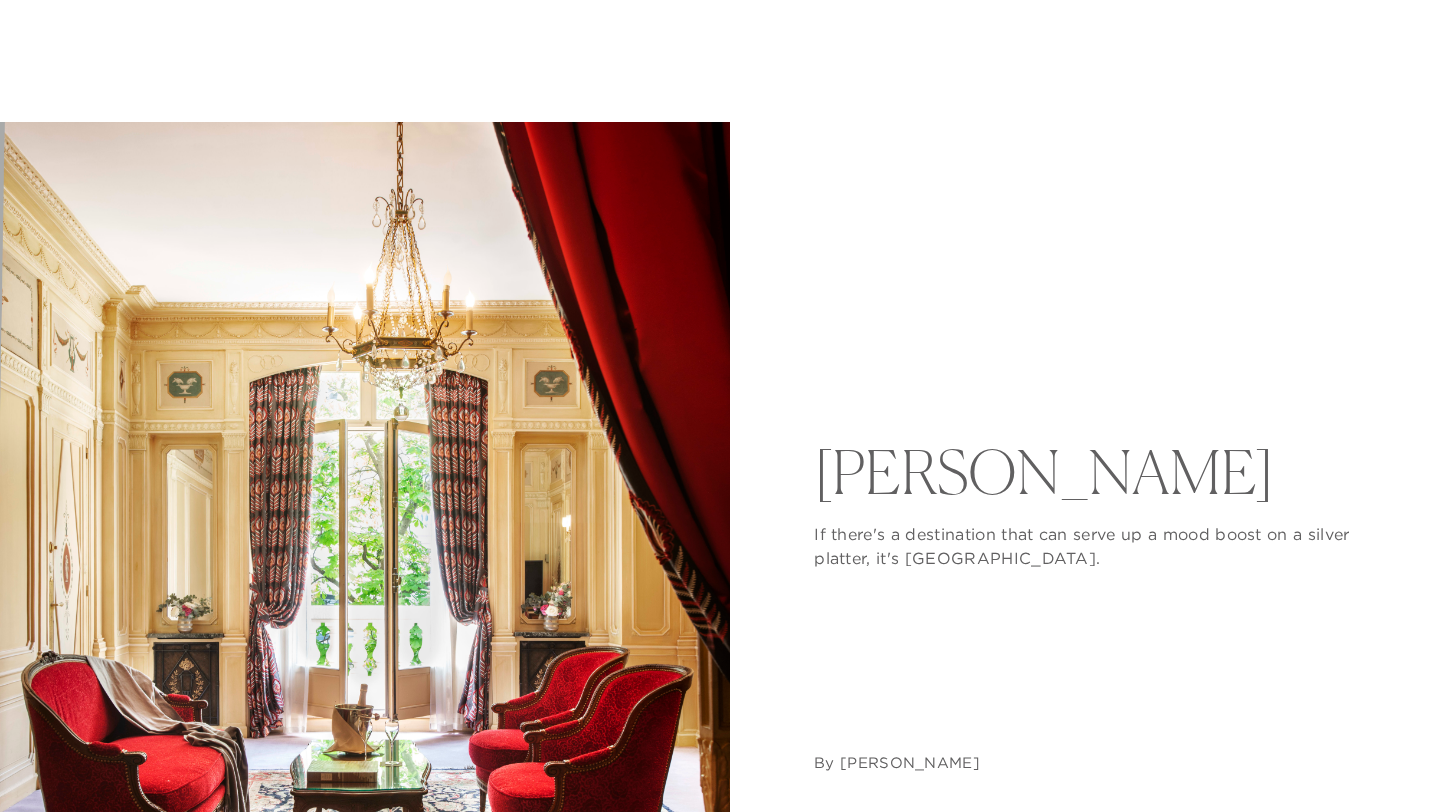 scroll, scrollTop: 0, scrollLeft: 0, axis: both 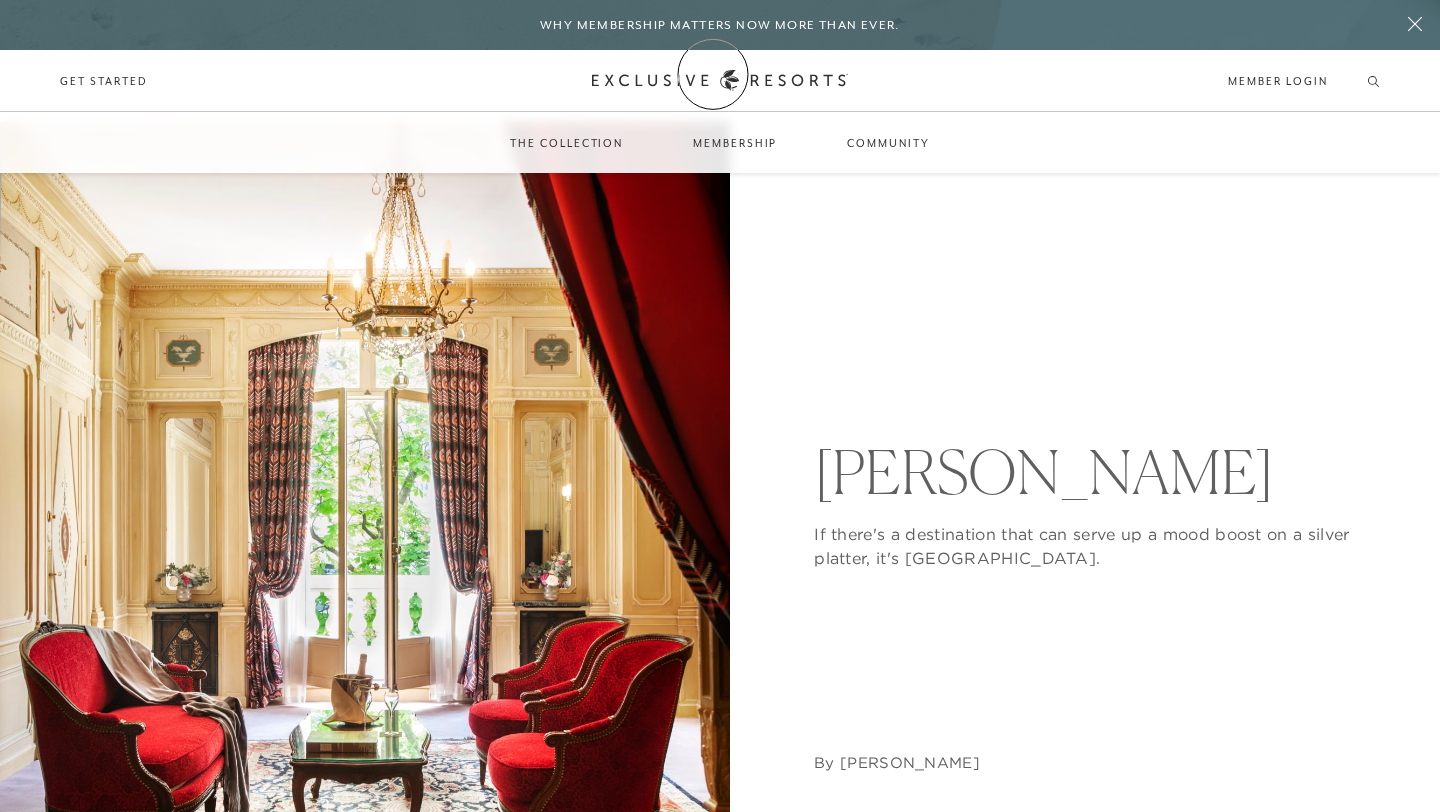 click 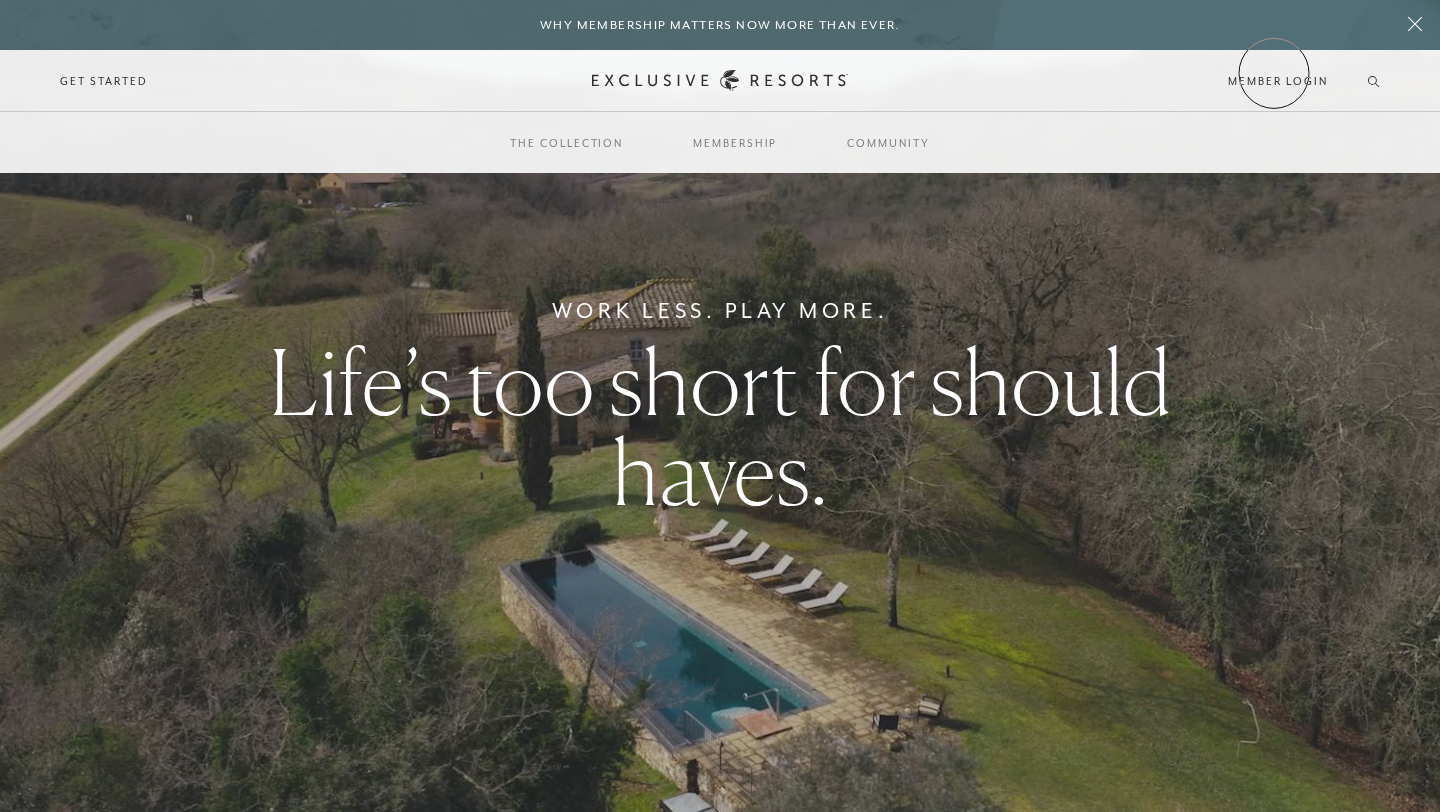 click on "Member Login" at bounding box center [1277, 81] 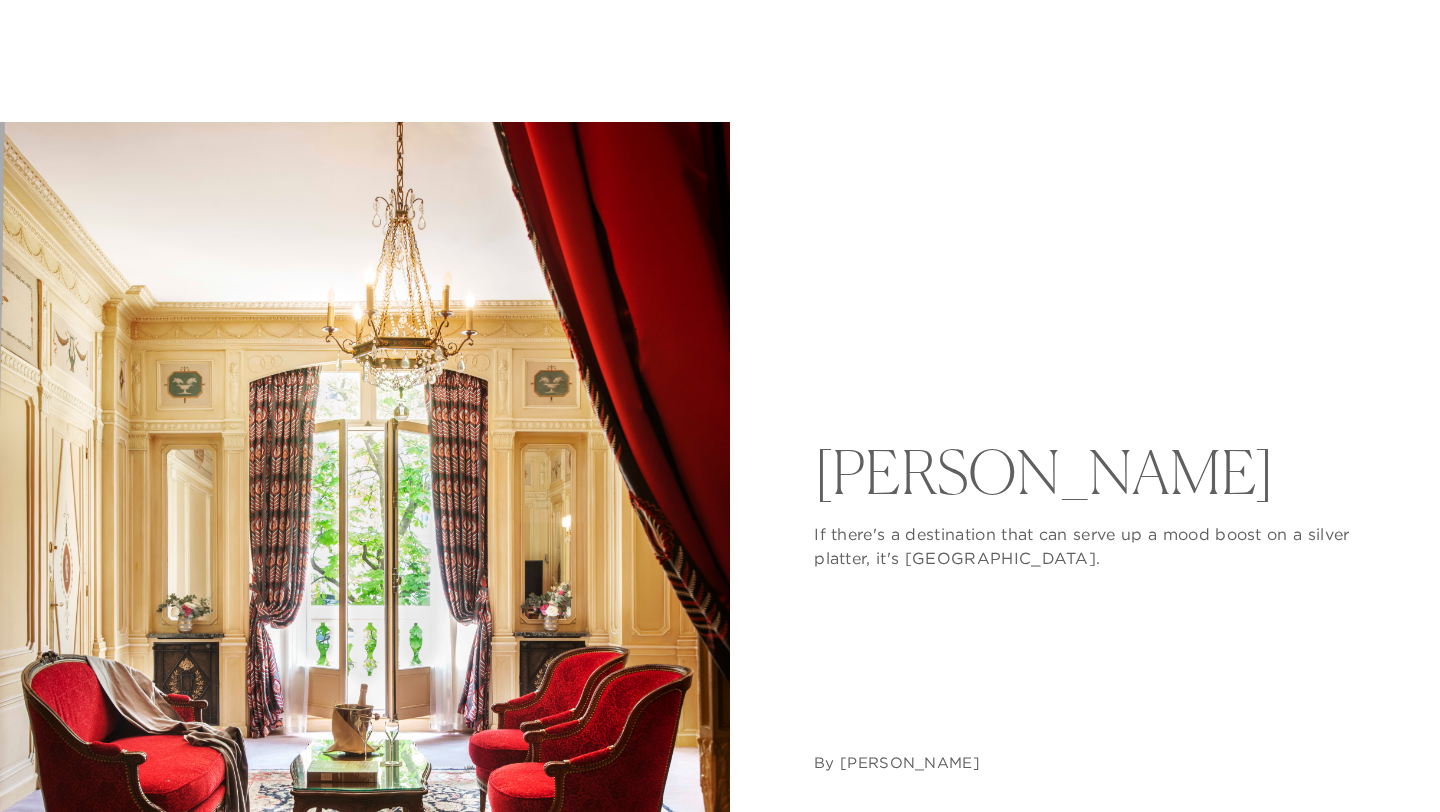 scroll, scrollTop: 1235, scrollLeft: 0, axis: vertical 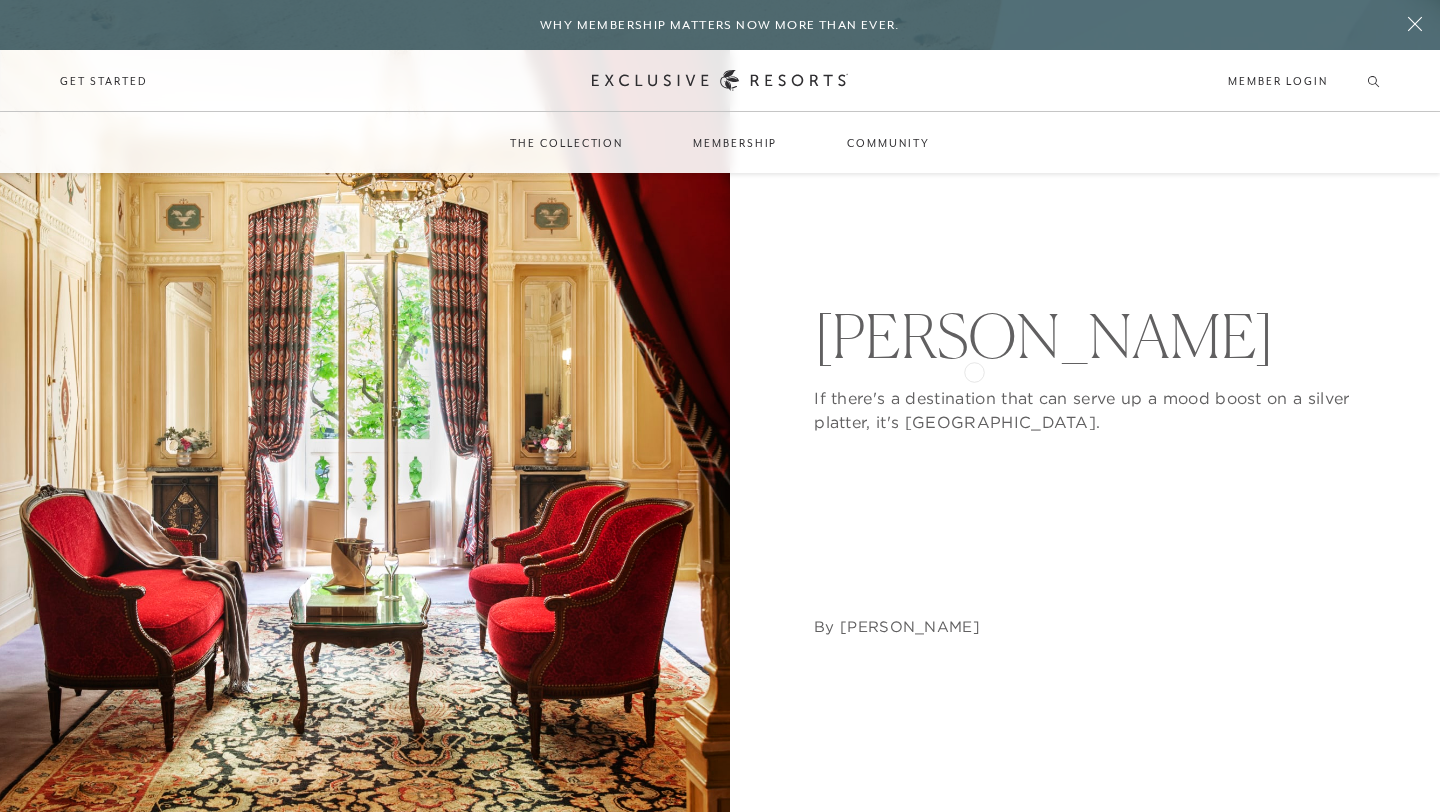 click on "If there's a destination that can serve up a mood boost on a silver platter, it's [GEOGRAPHIC_DATA]." at bounding box center [1096, 400] 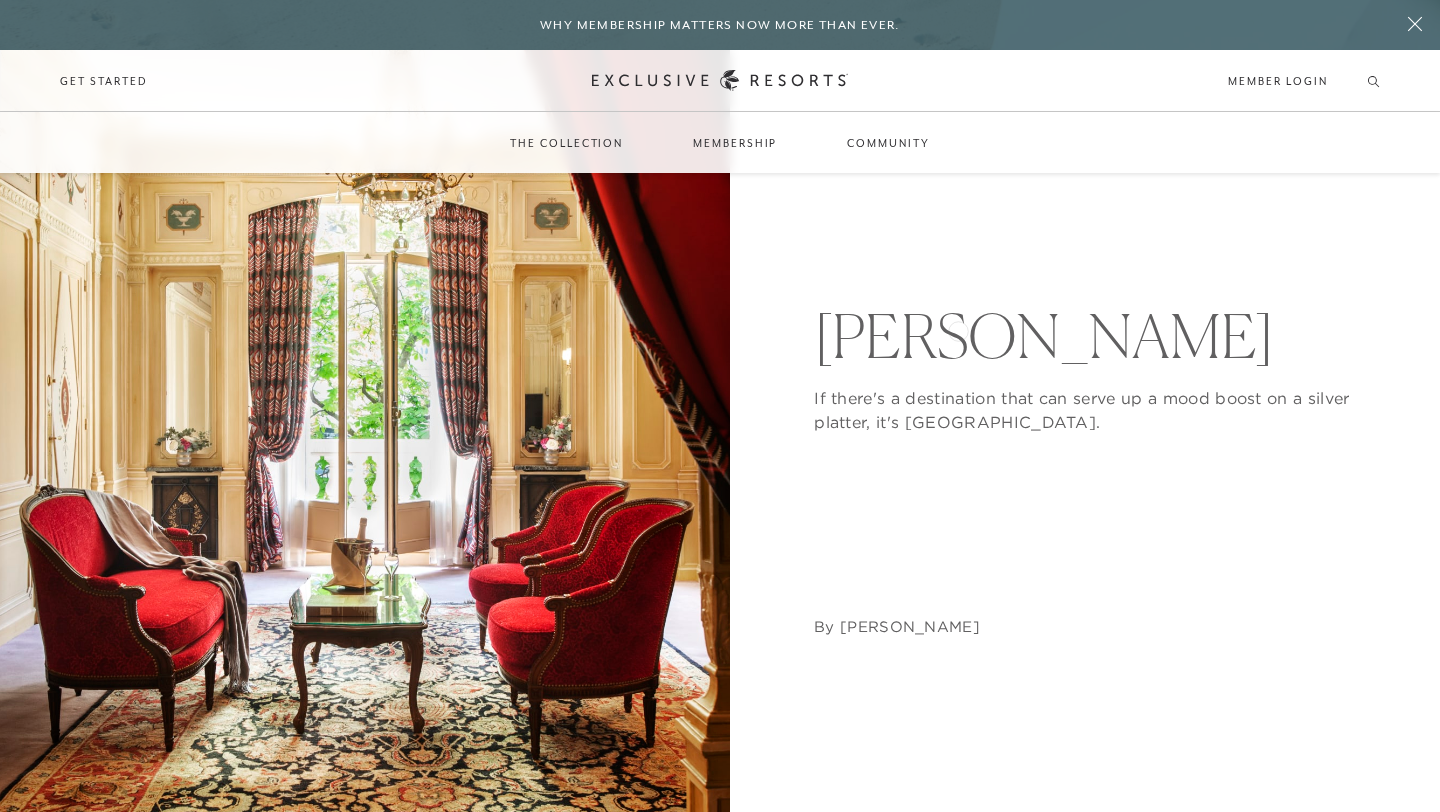 click on "[PERSON_NAME]" at bounding box center (1096, 336) 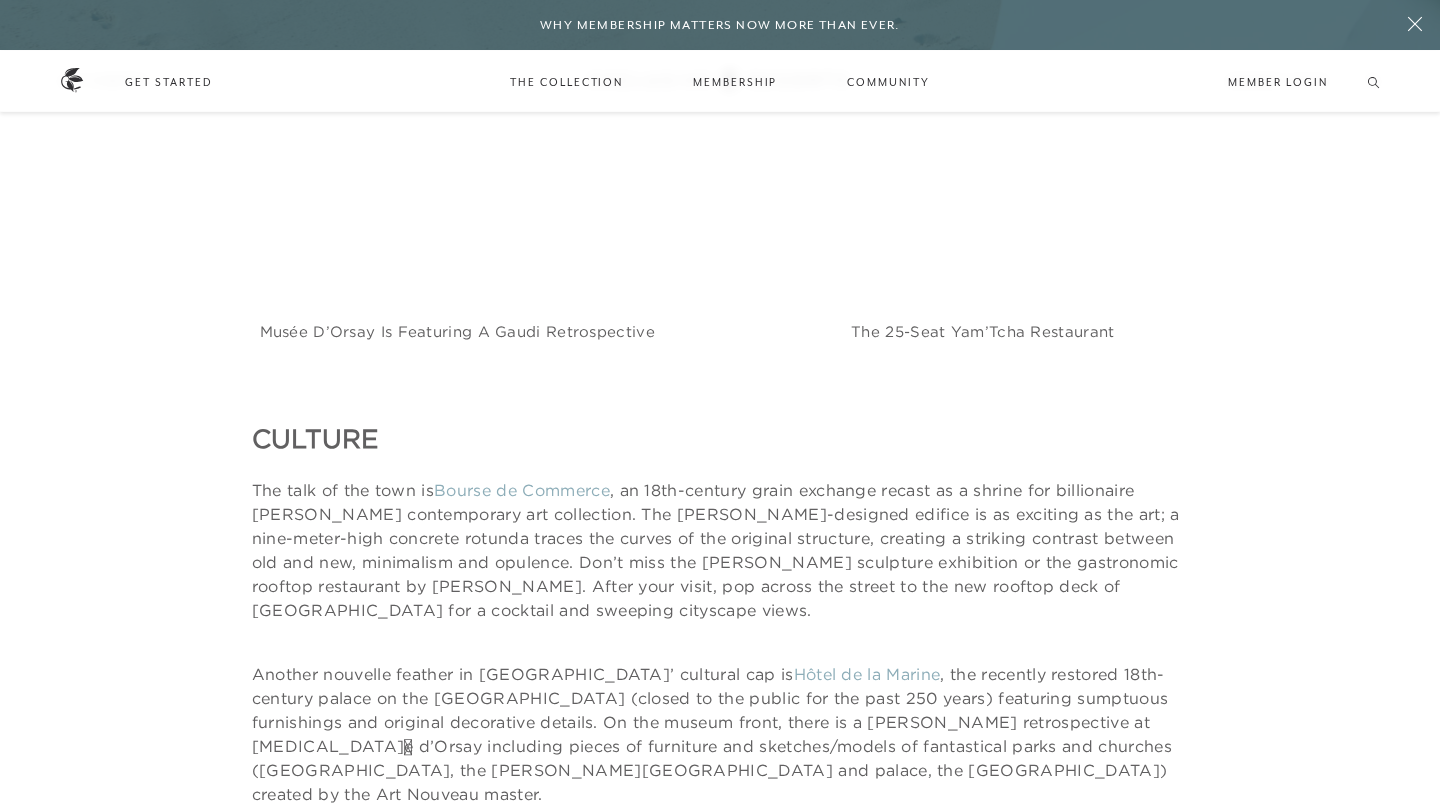 scroll, scrollTop: 2609, scrollLeft: 0, axis: vertical 